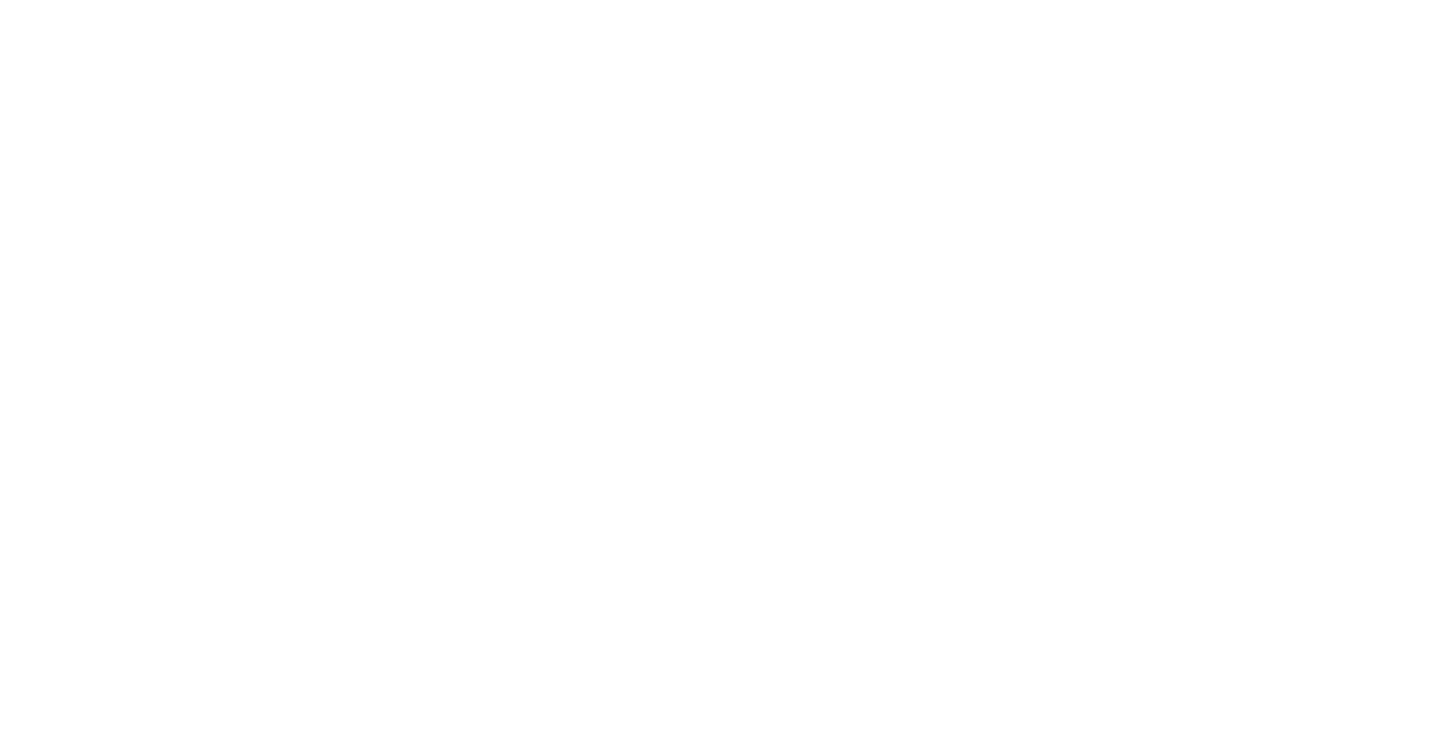 scroll, scrollTop: 0, scrollLeft: 0, axis: both 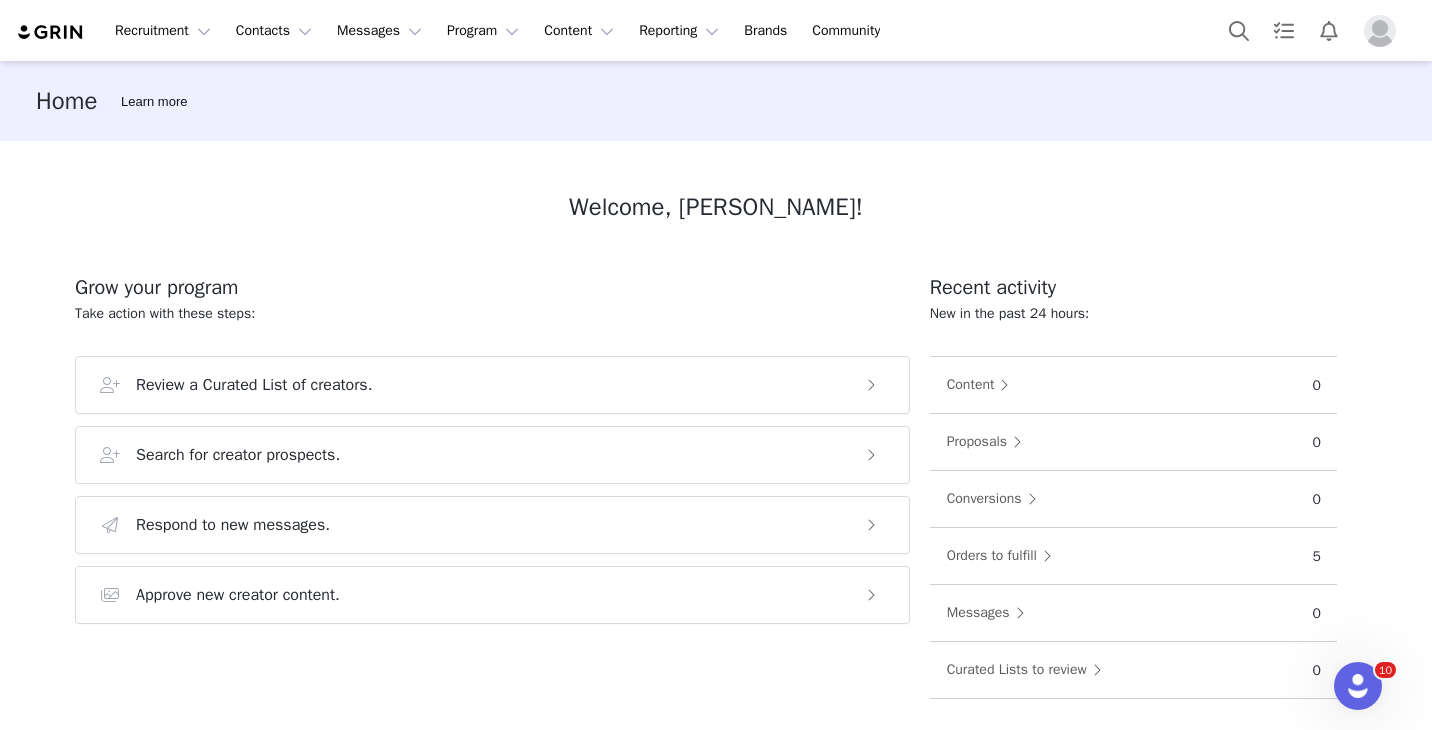 click at bounding box center [1380, 31] 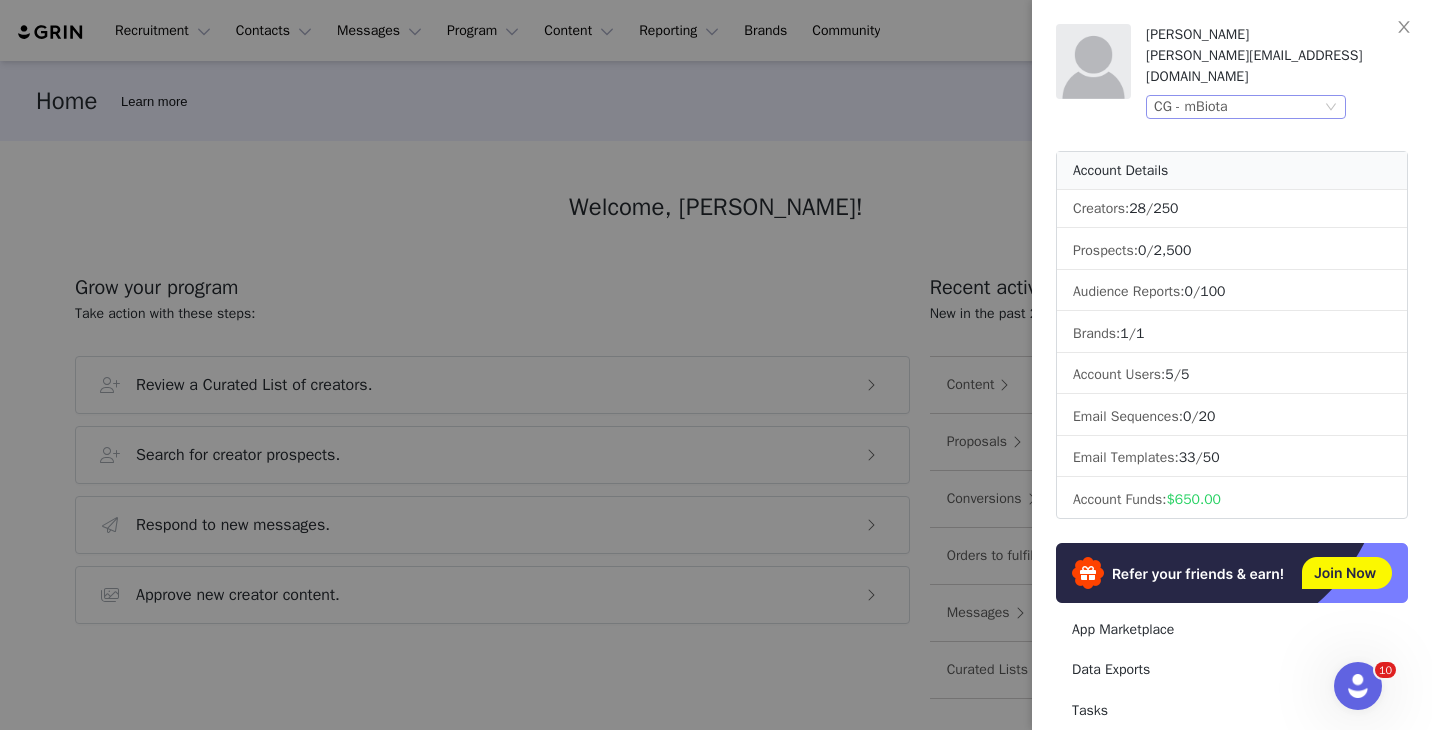 click on "CG - mBiota" at bounding box center [1237, 107] 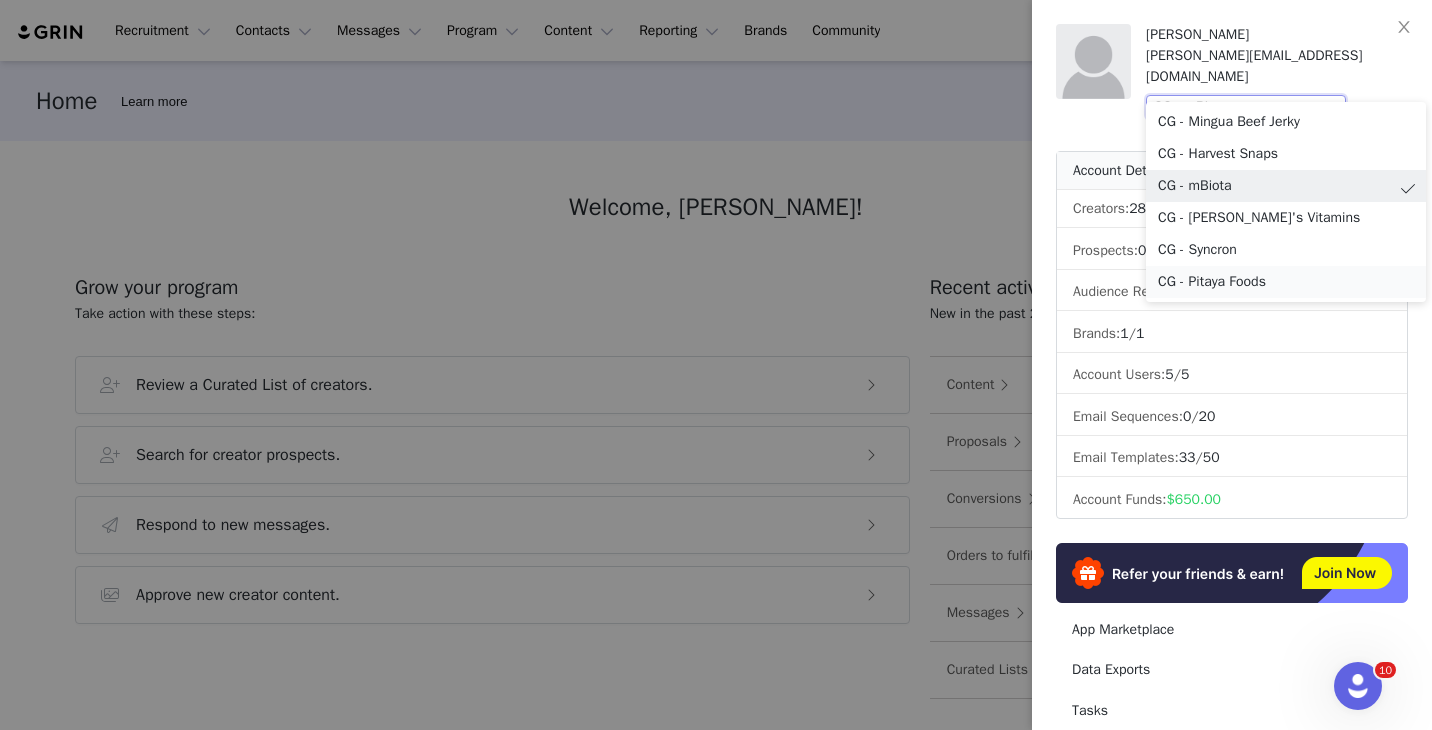 click on "CG - Pitaya Foods" at bounding box center (1286, 282) 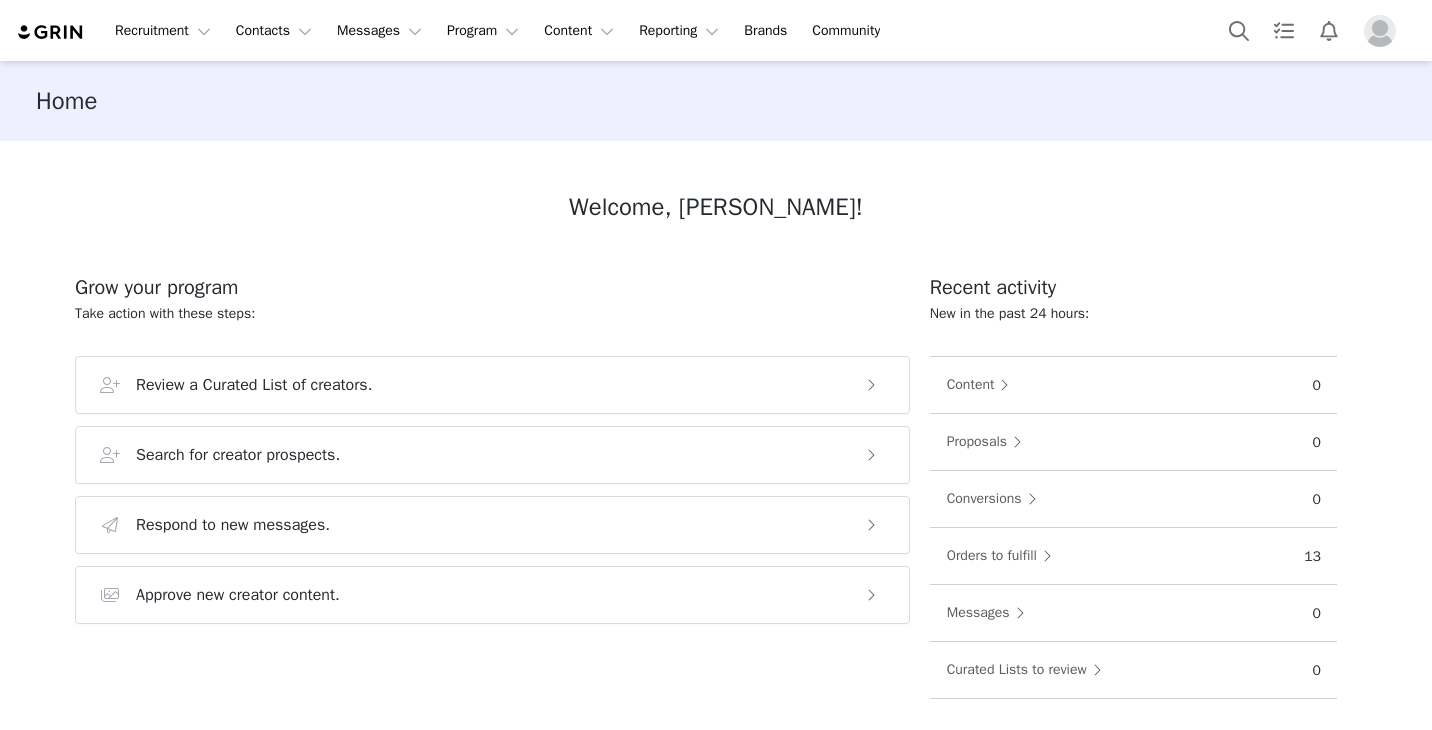scroll, scrollTop: 0, scrollLeft: 0, axis: both 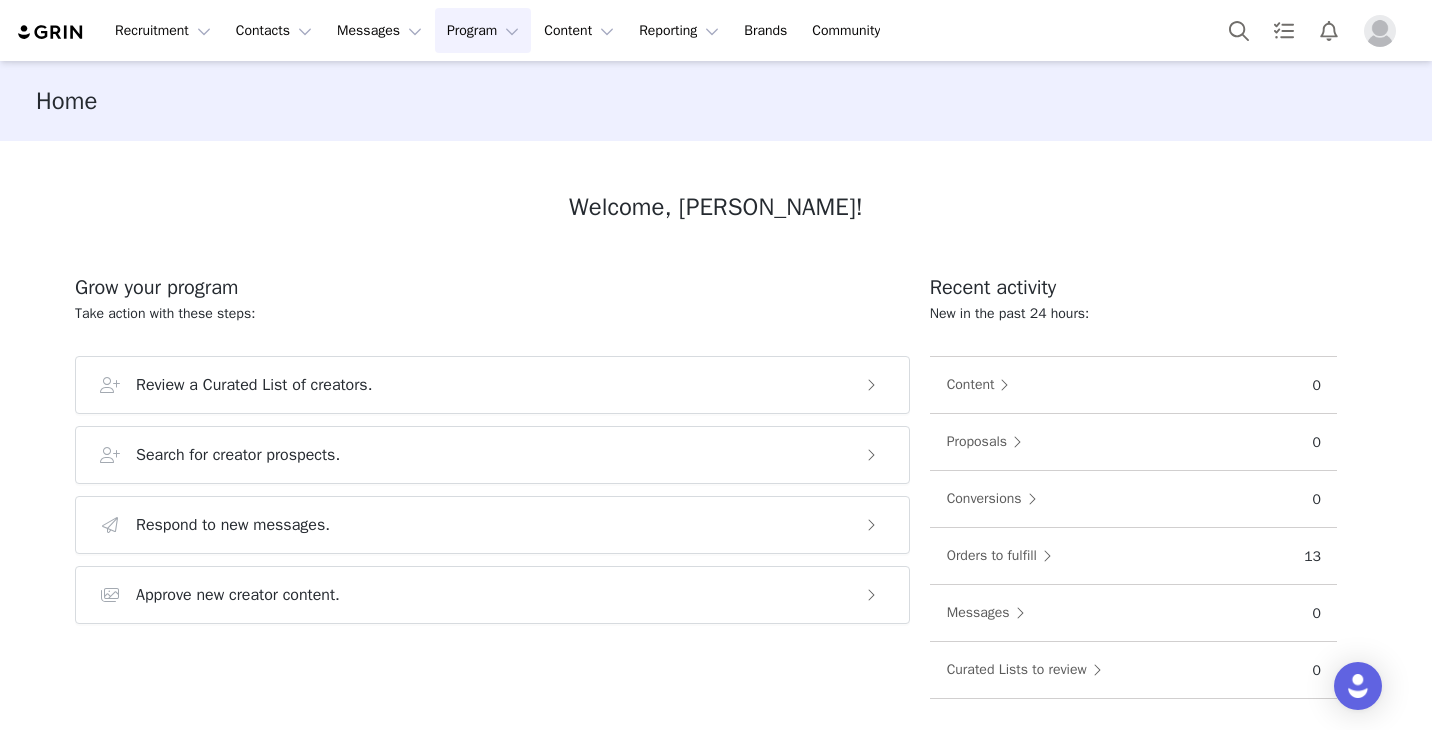 click on "Program Program" at bounding box center [483, 30] 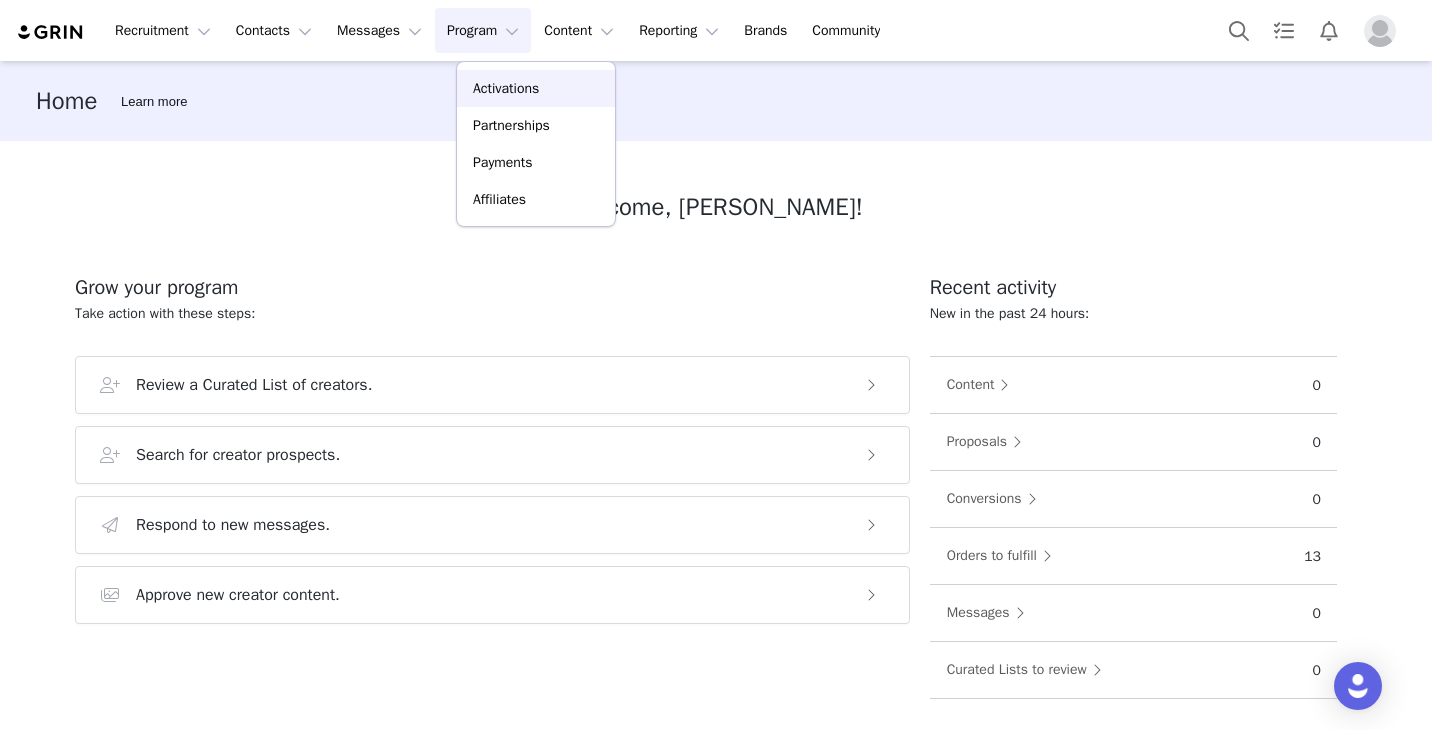 click on "Activations" at bounding box center [506, 88] 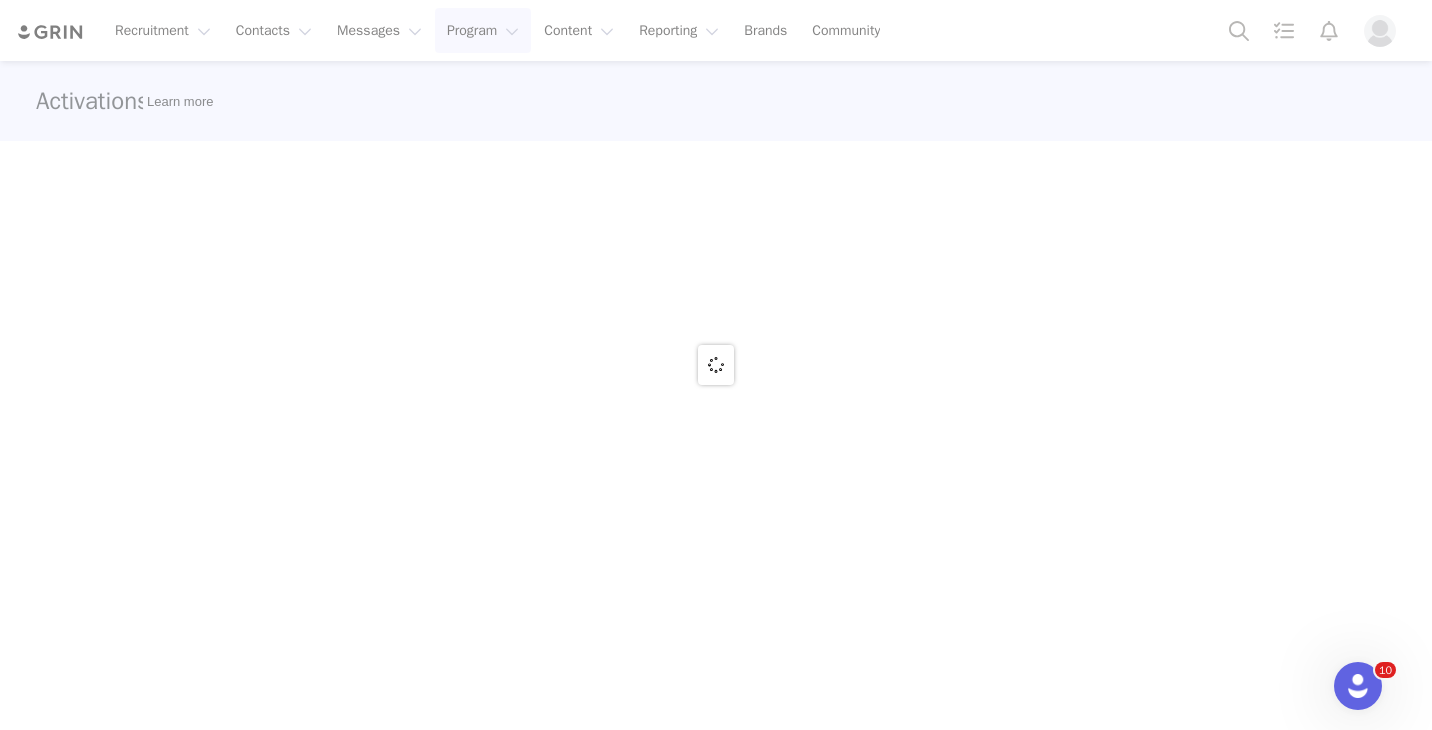 scroll, scrollTop: 0, scrollLeft: 0, axis: both 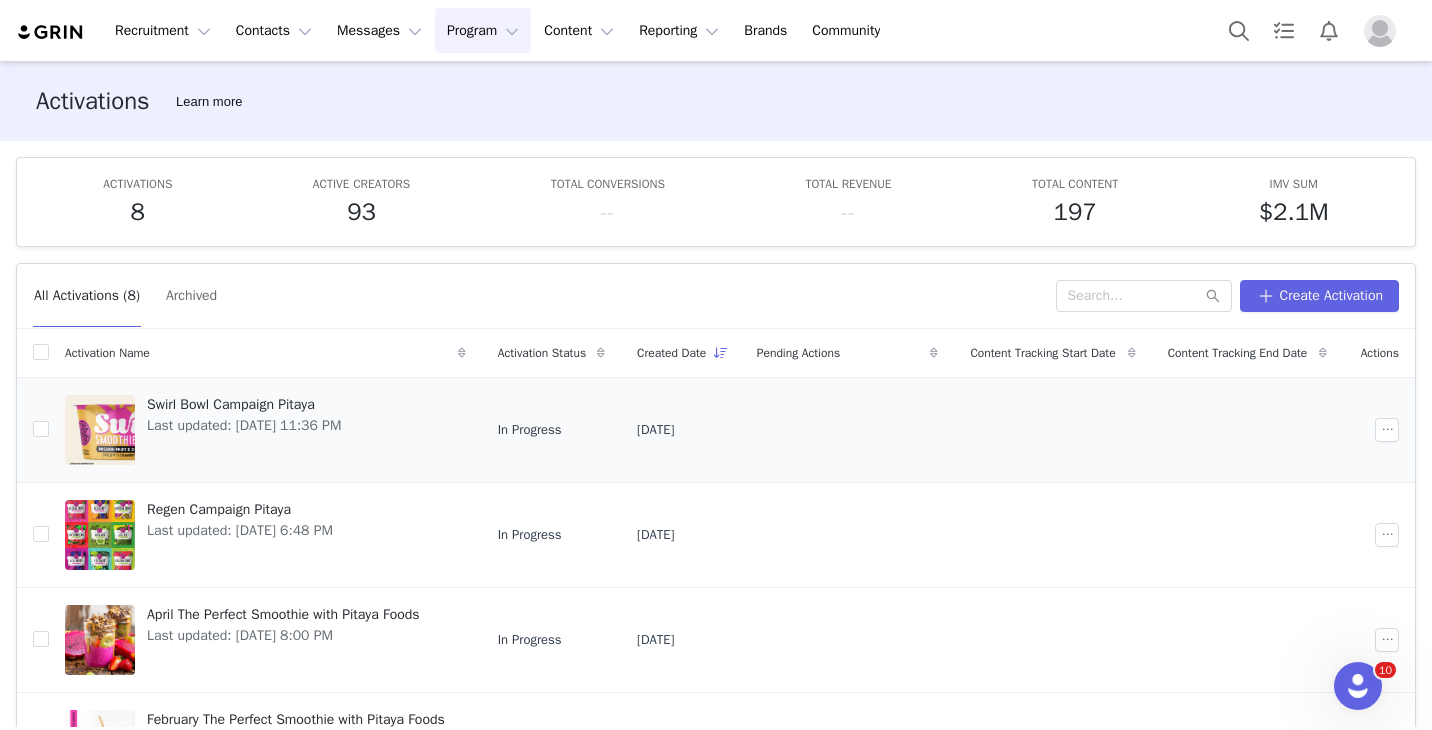 click on "Last updated: May 7, 2025 11:36 PM" at bounding box center (244, 425) 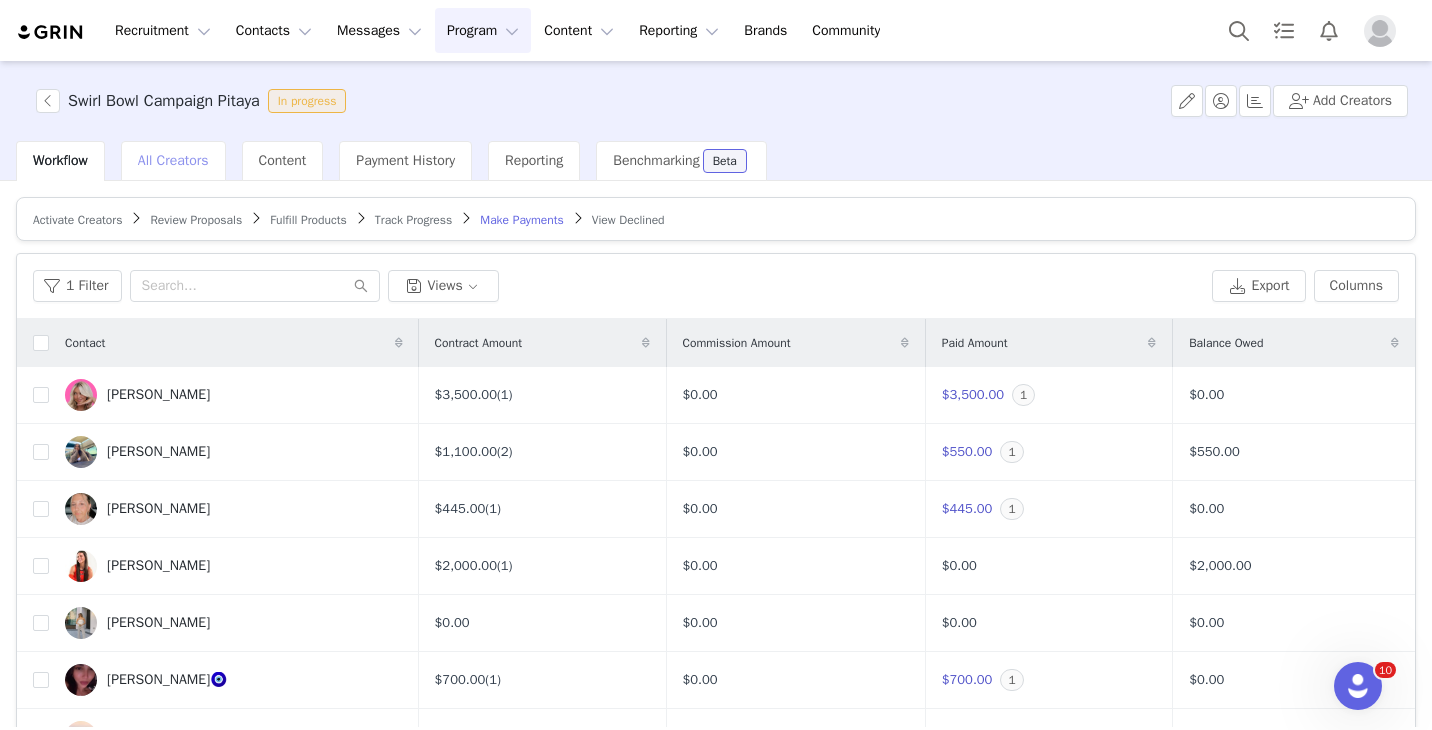 click on "All Creators" at bounding box center [173, 160] 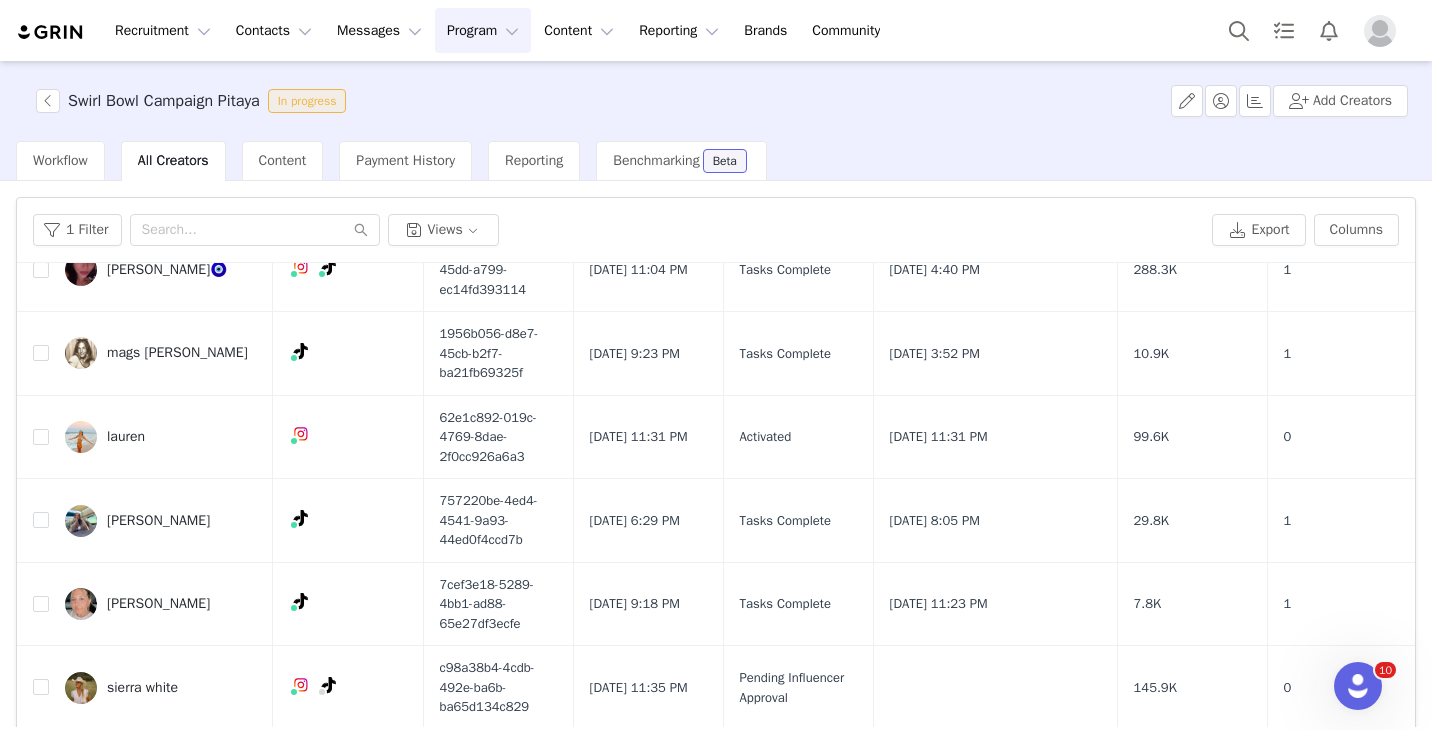 scroll, scrollTop: 490, scrollLeft: 0, axis: vertical 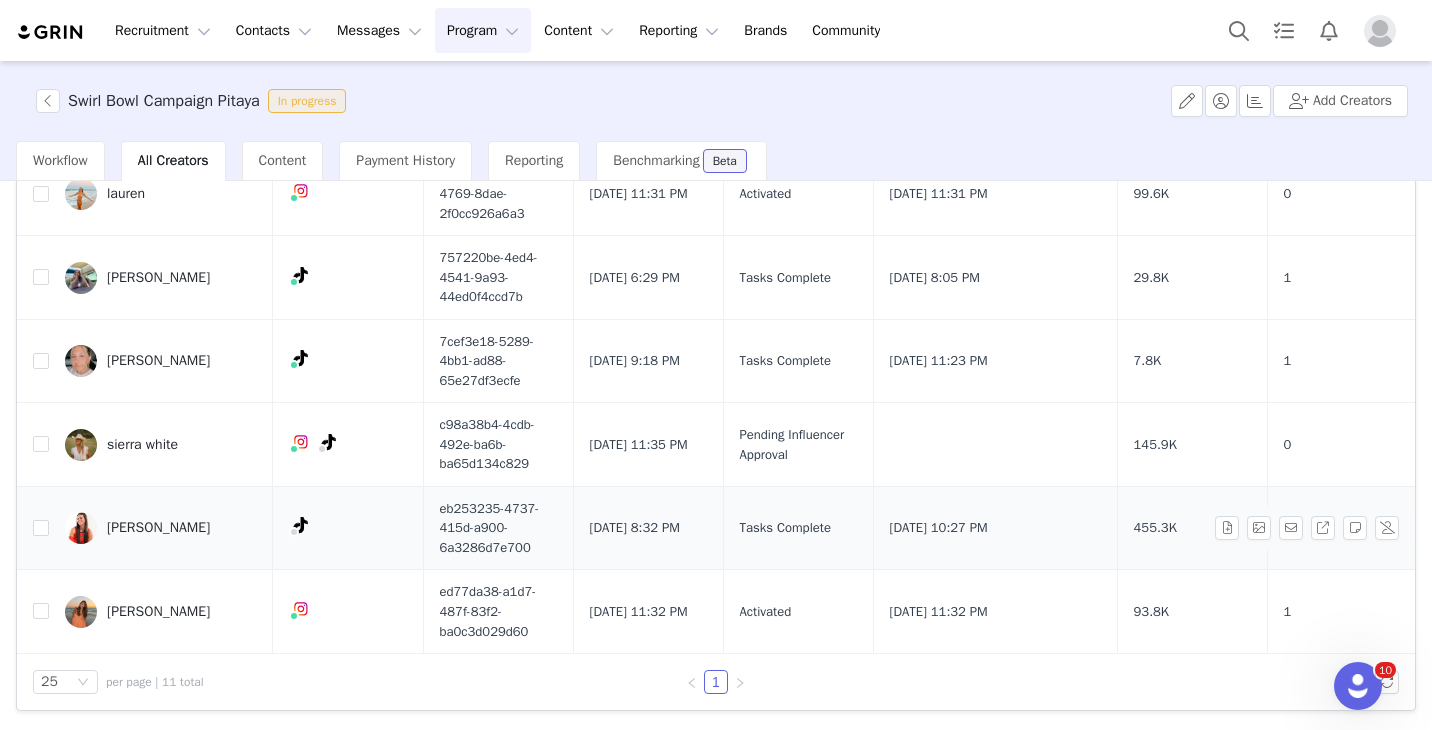 click on "Fallan Lanham" at bounding box center [158, 528] 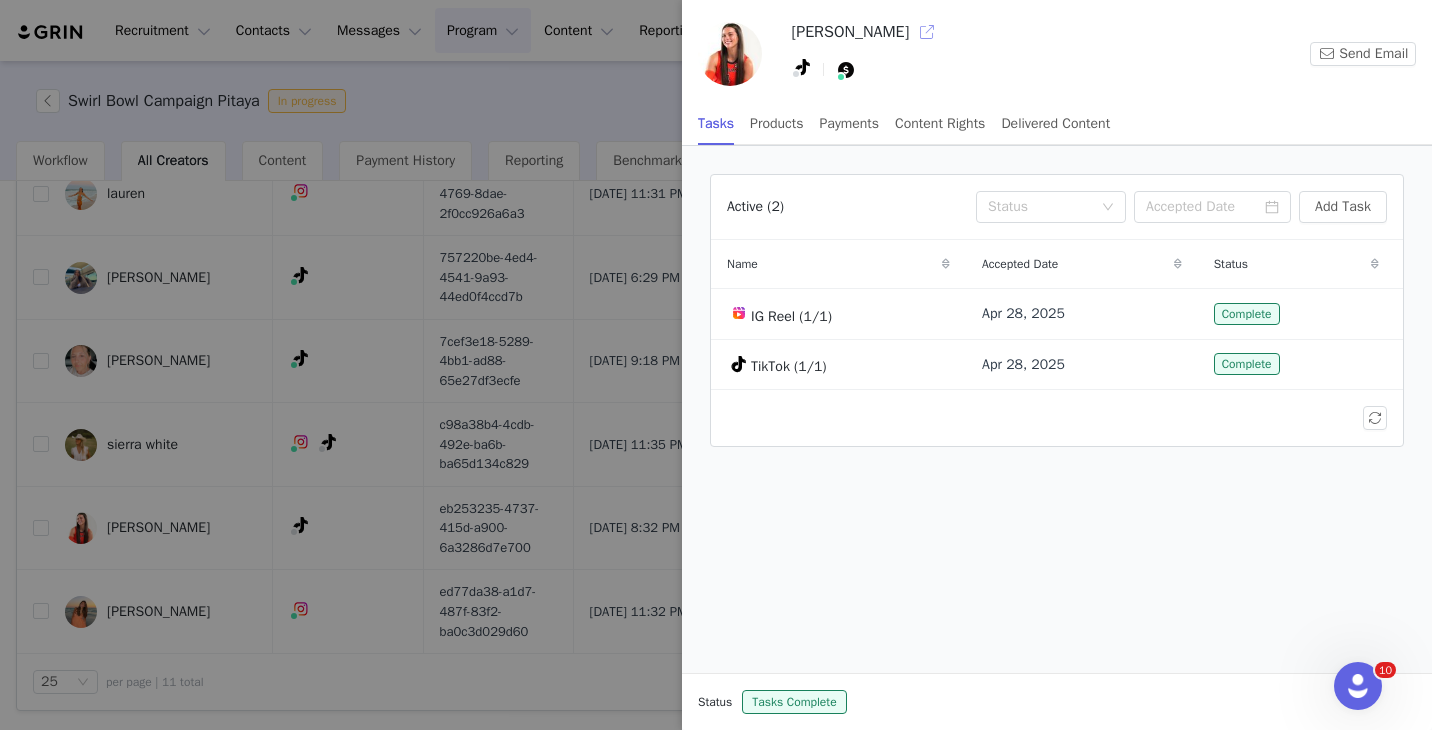 click at bounding box center [927, 32] 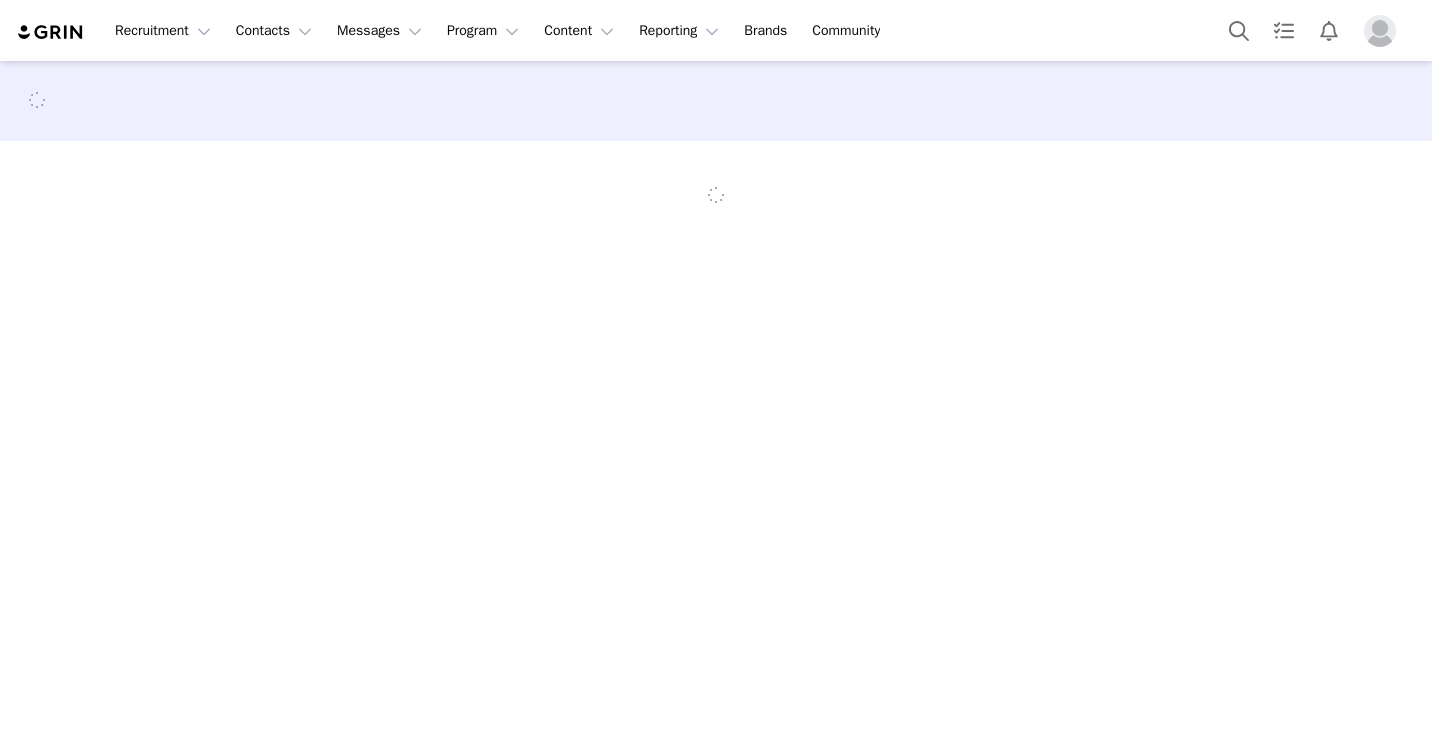 scroll, scrollTop: 0, scrollLeft: 0, axis: both 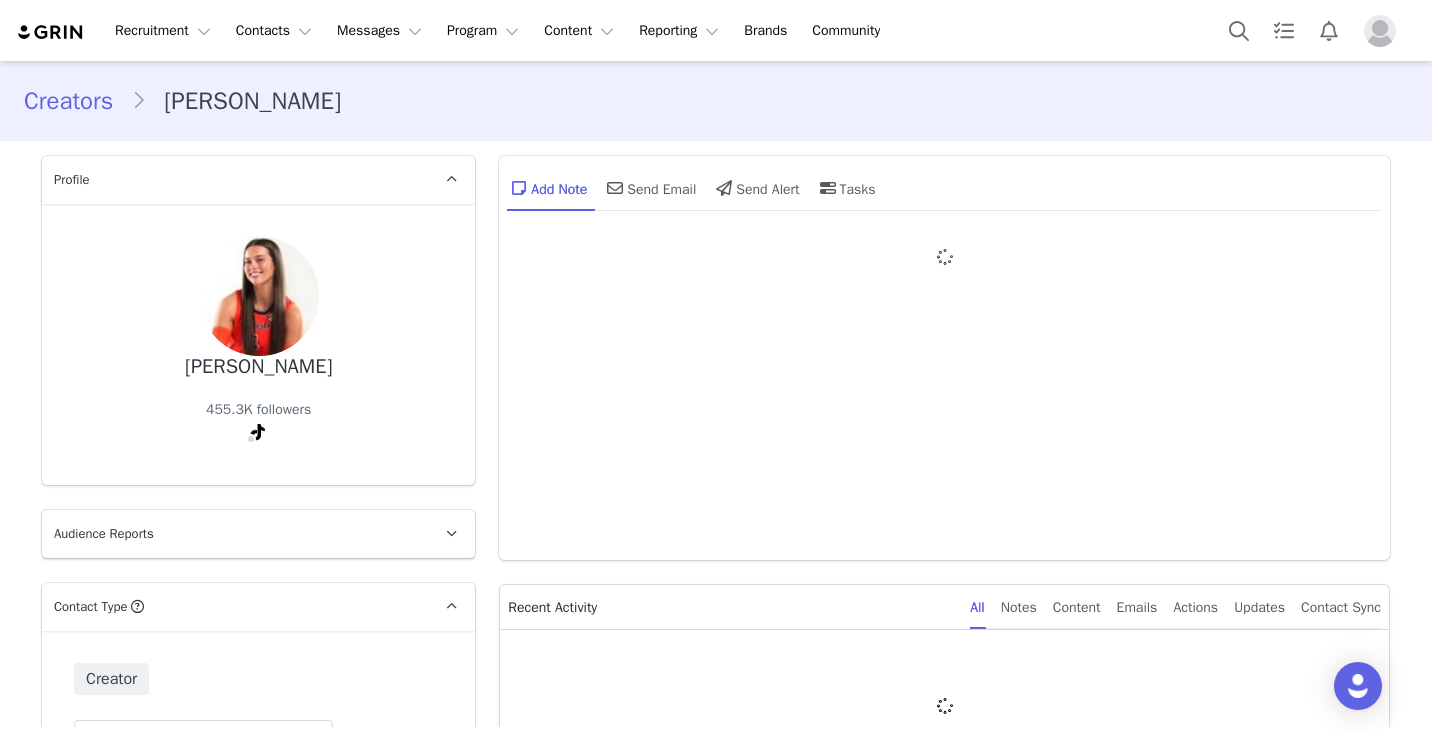 type on "+1 ([GEOGRAPHIC_DATA])" 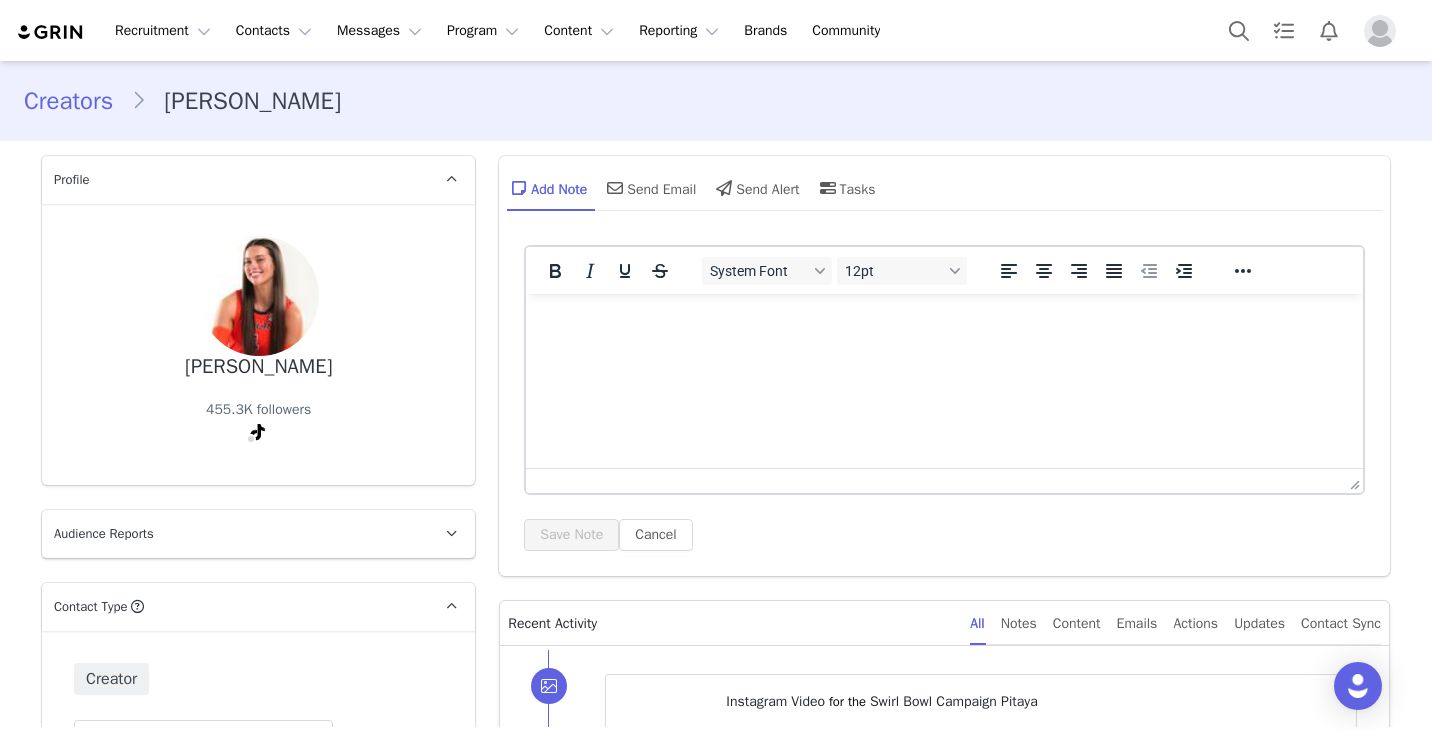 scroll, scrollTop: 0, scrollLeft: 0, axis: both 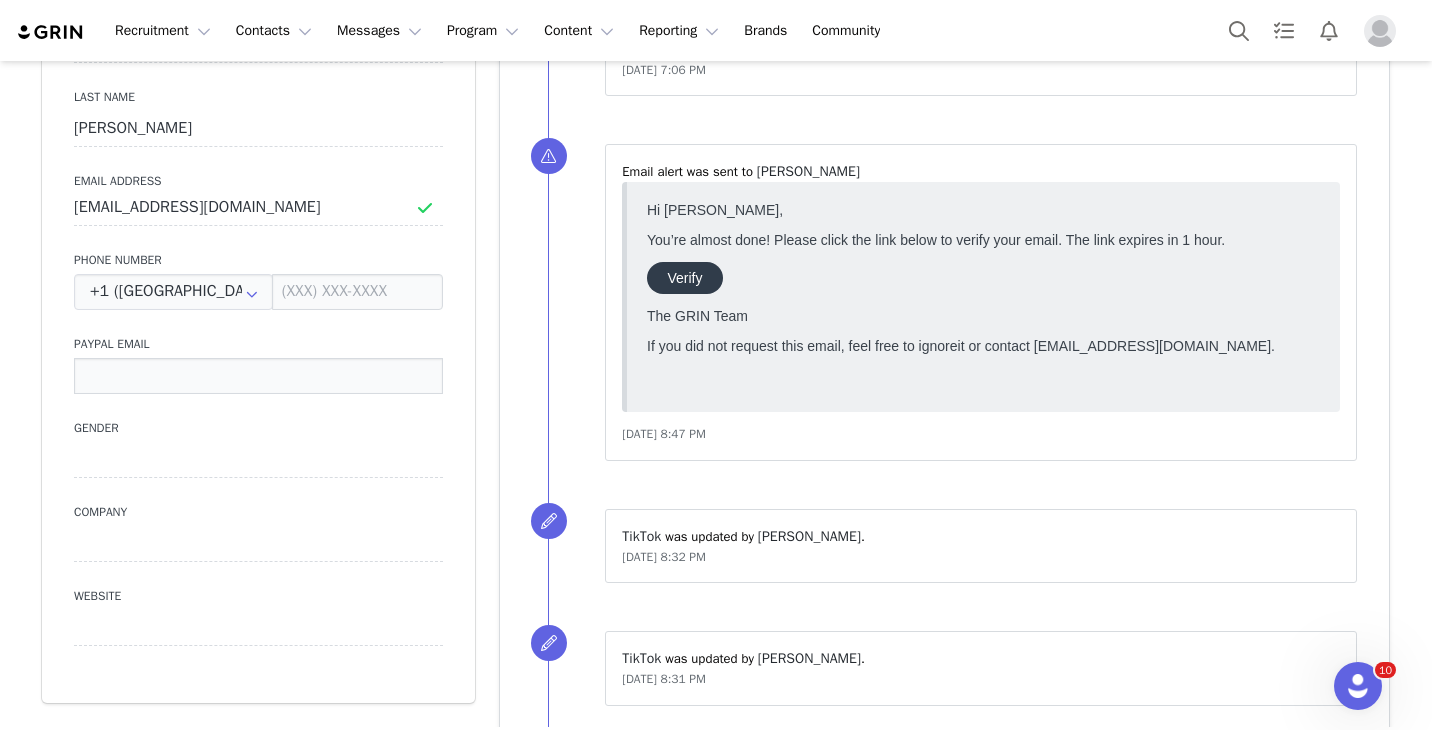 click at bounding box center (258, 376) 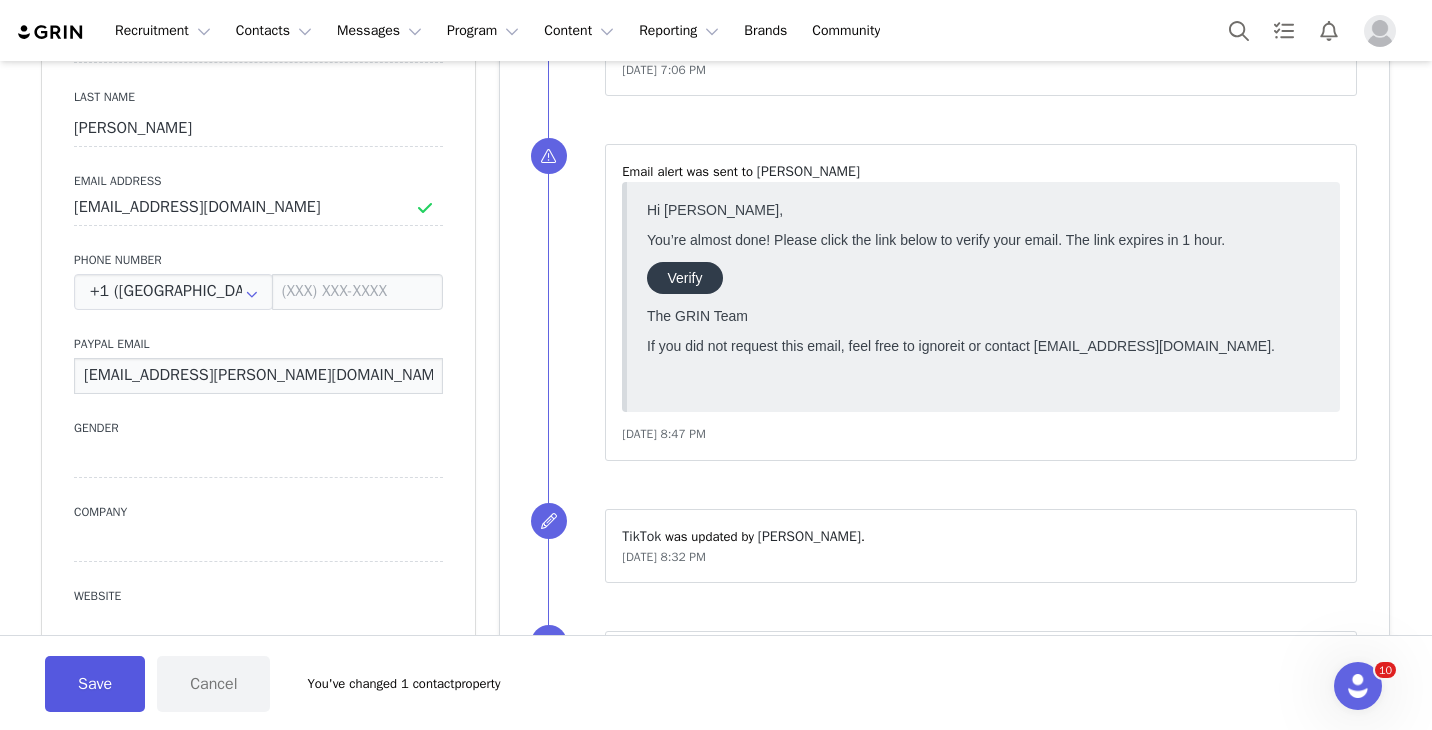 type on "fallan.lanham@gmail.com" 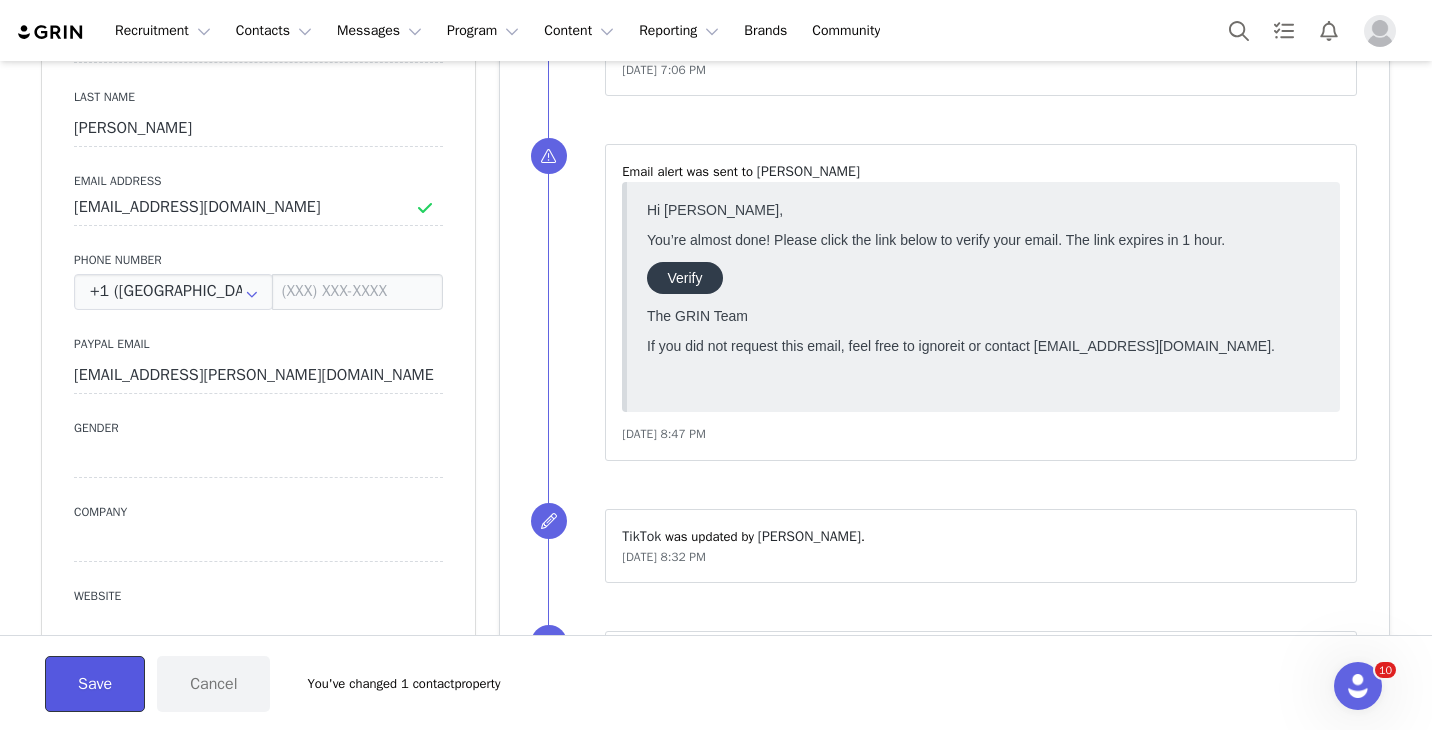 click on "Save" at bounding box center [95, 684] 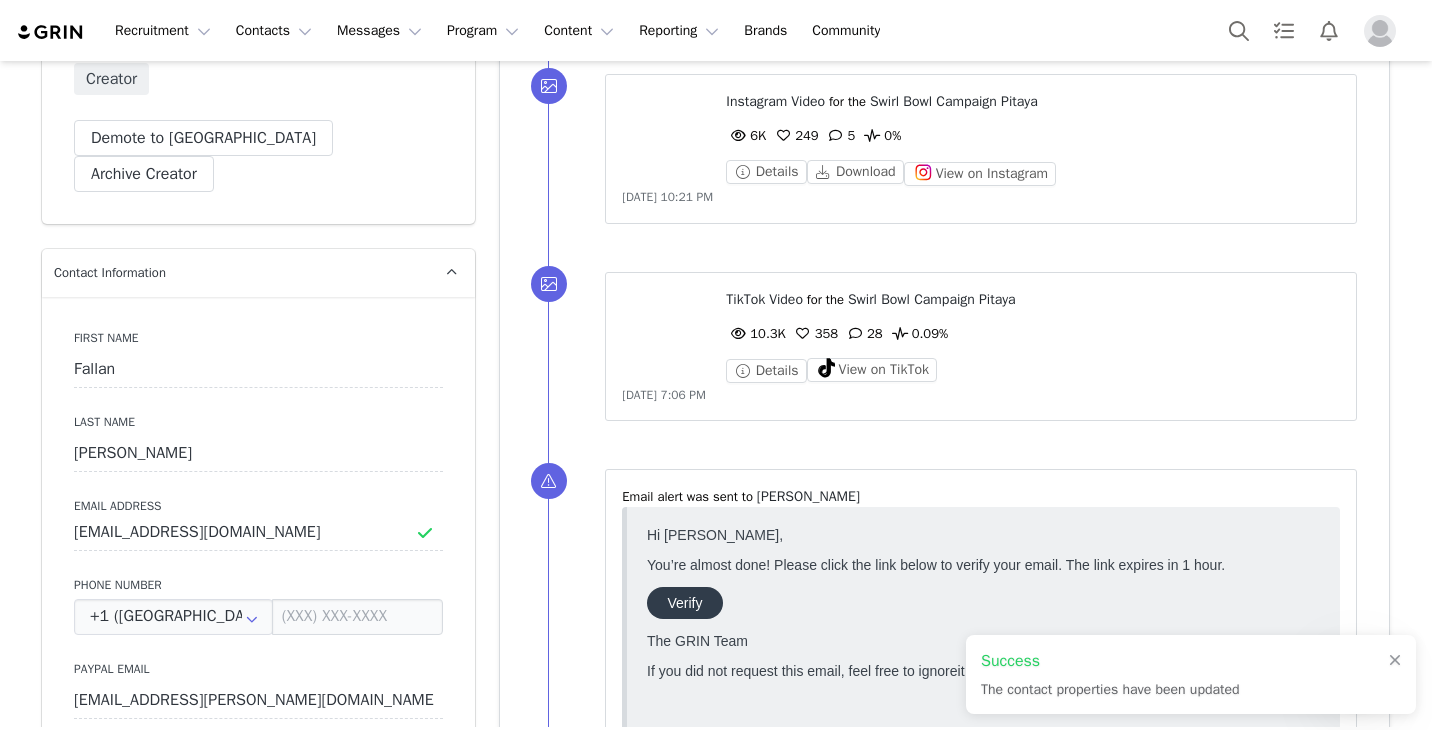 scroll, scrollTop: 0, scrollLeft: 0, axis: both 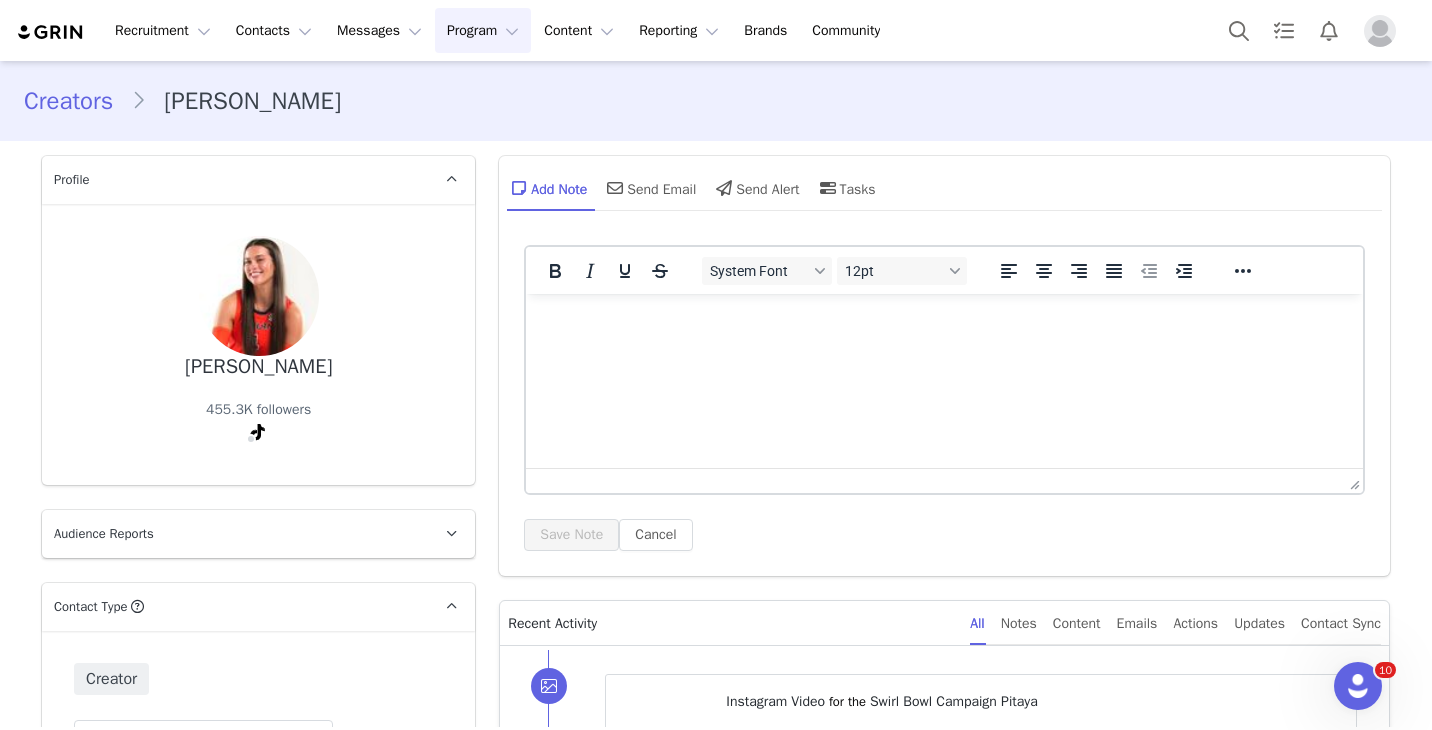 click on "Program Program" at bounding box center (483, 30) 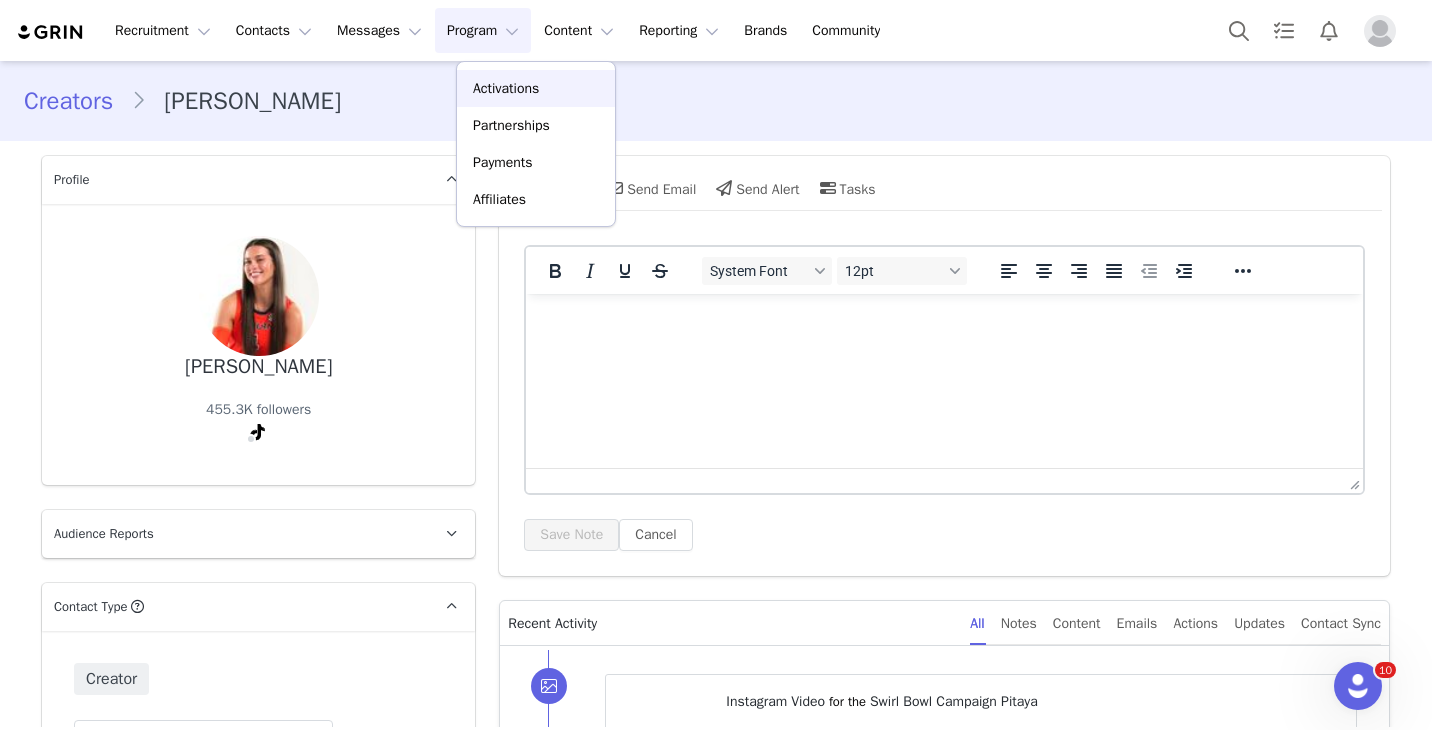 click on "Activations" at bounding box center (506, 88) 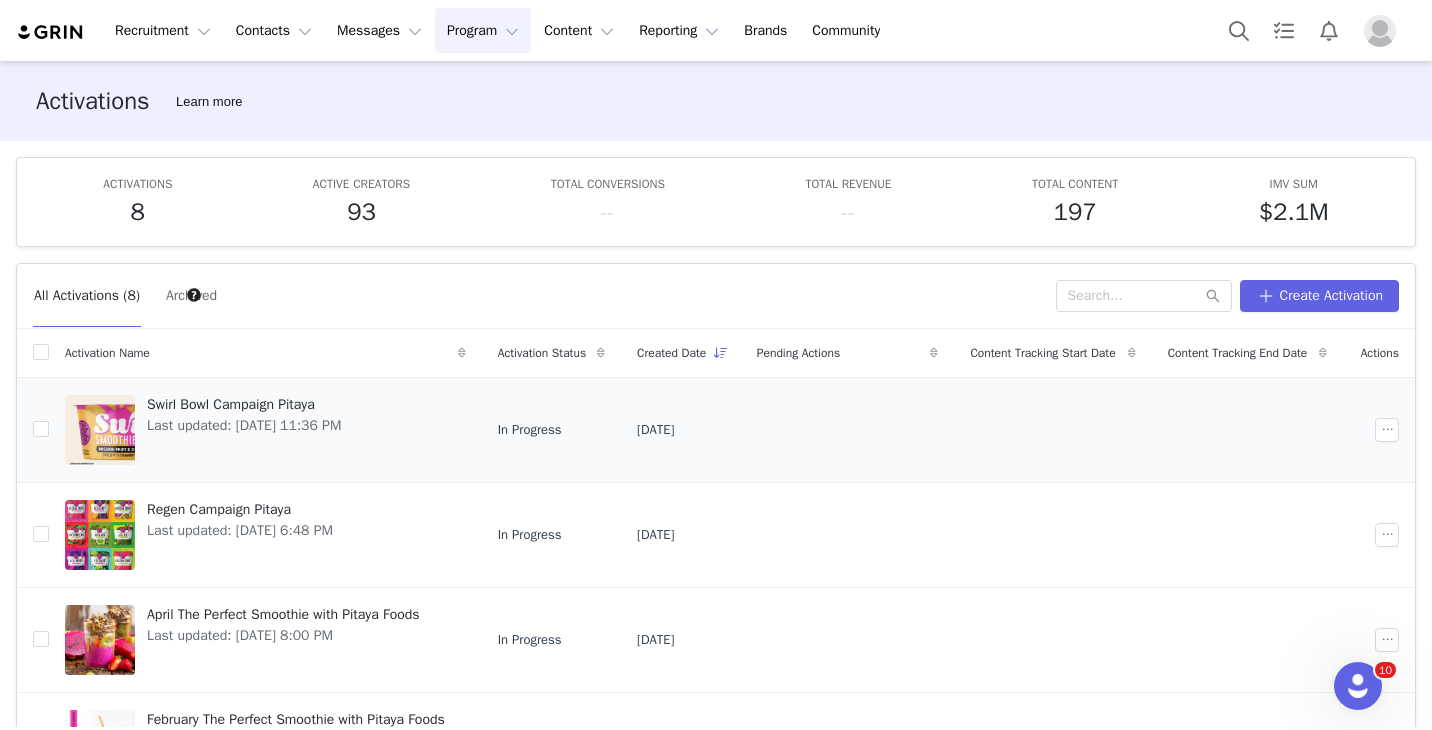 click on "Last updated: May 7, 2025 11:36 PM" at bounding box center (244, 425) 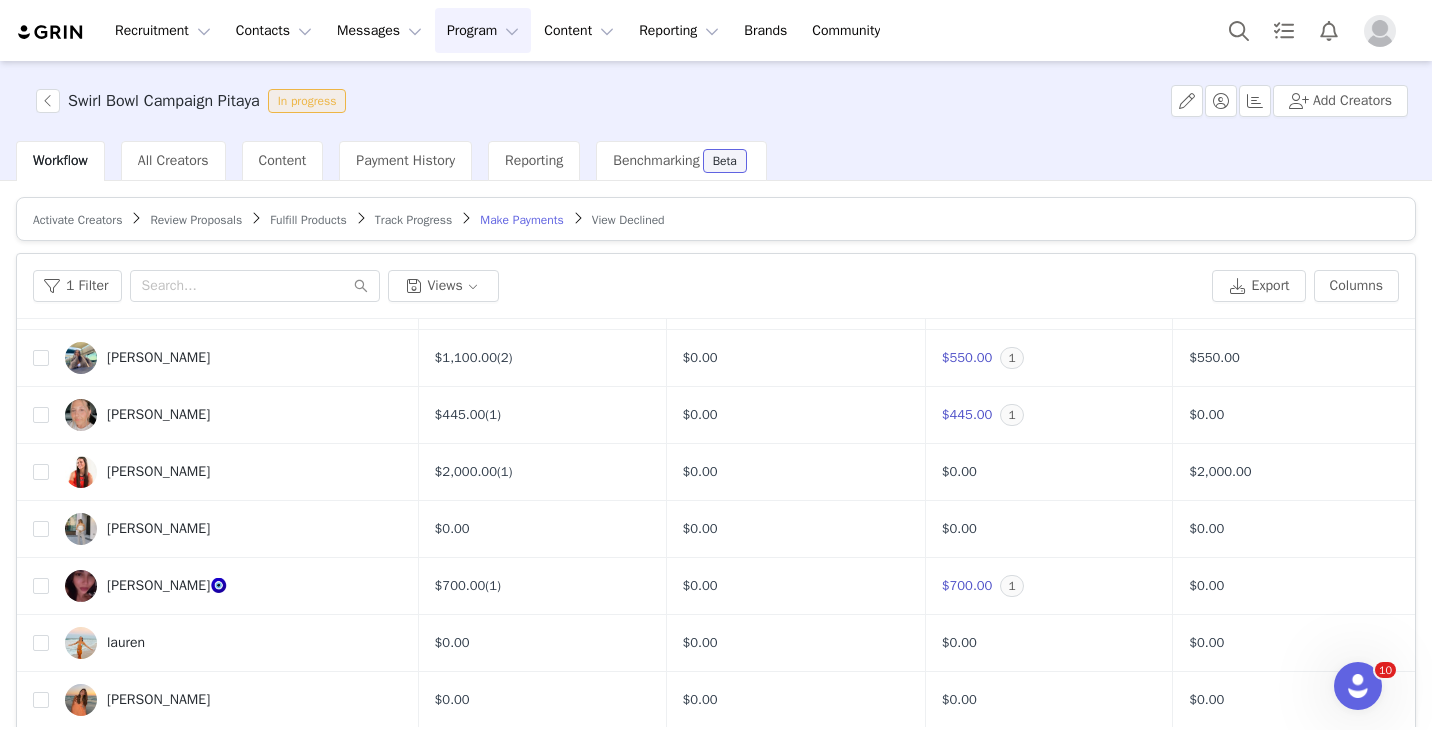 scroll, scrollTop: 141, scrollLeft: 0, axis: vertical 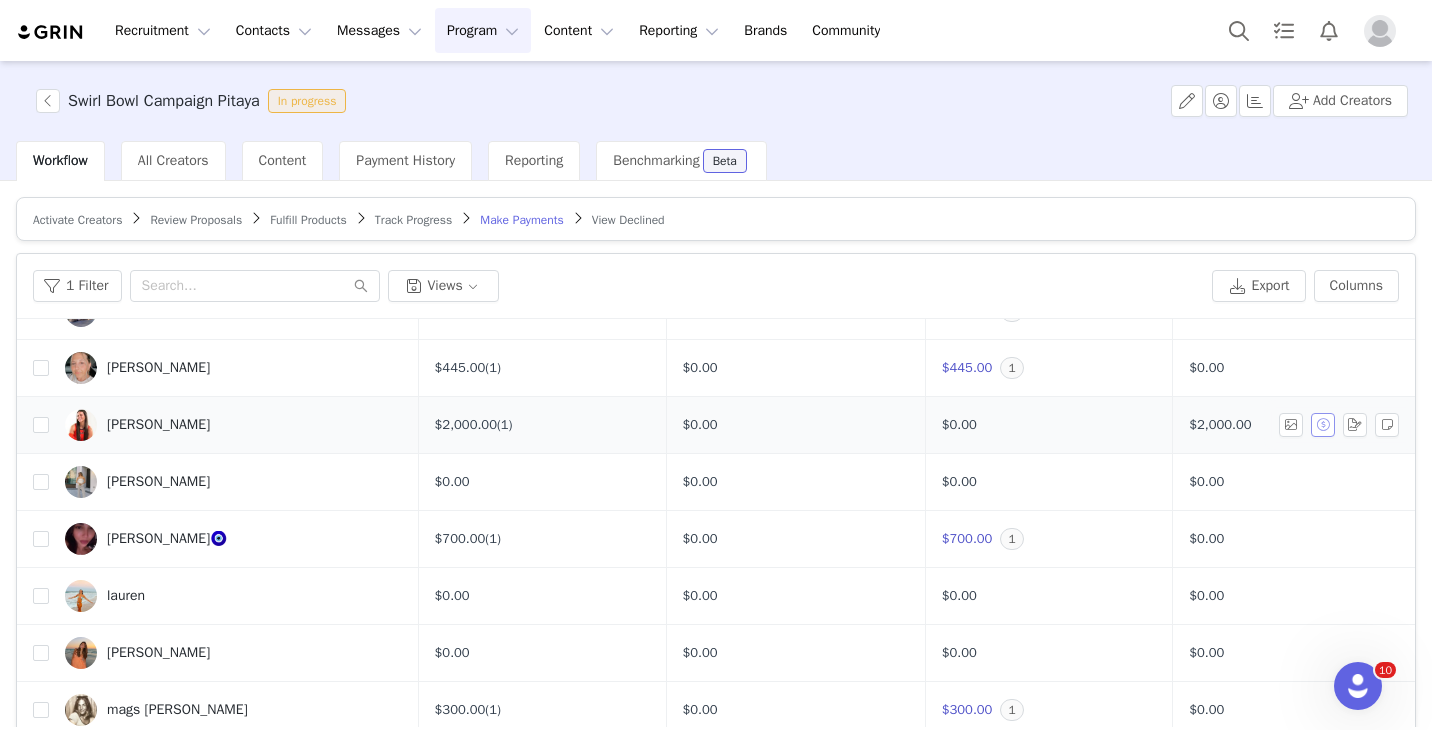 click at bounding box center (1323, 425) 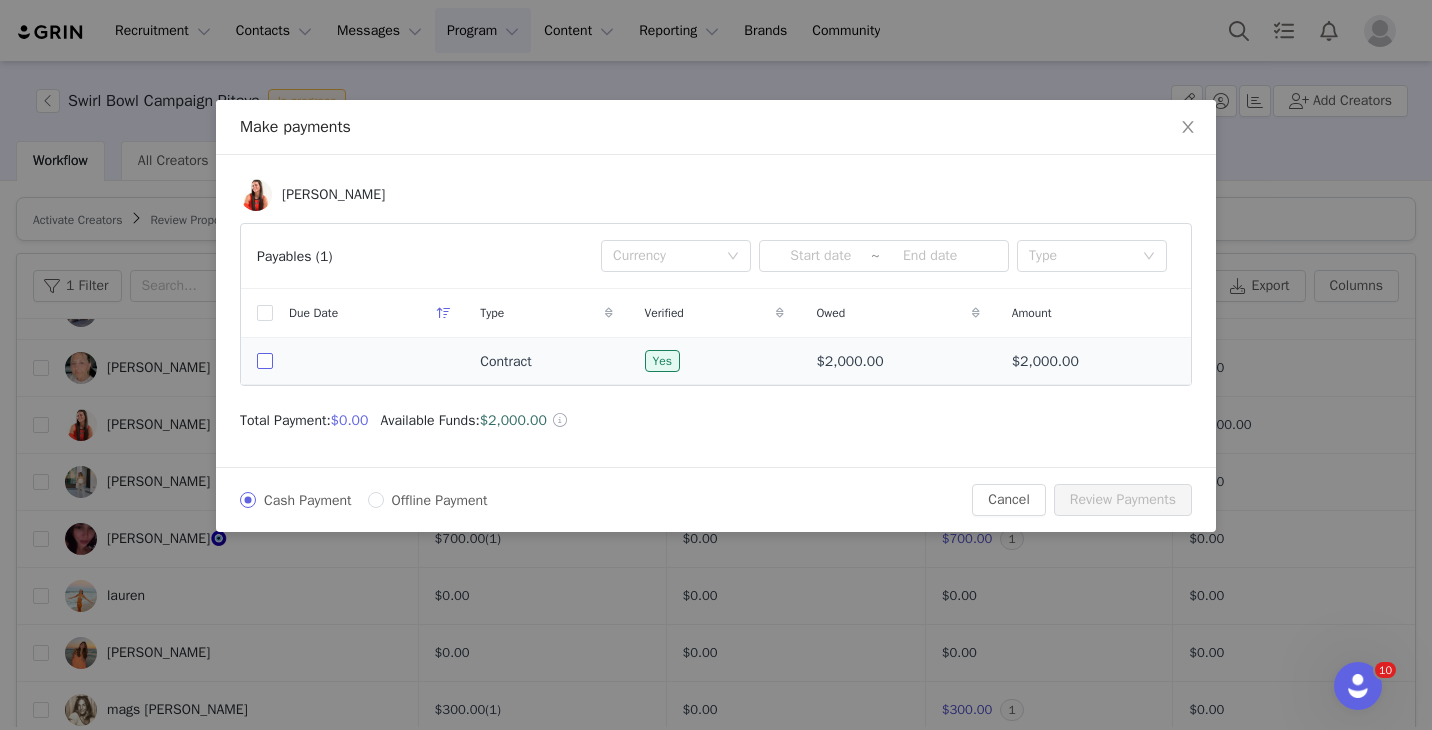 click at bounding box center [265, 361] 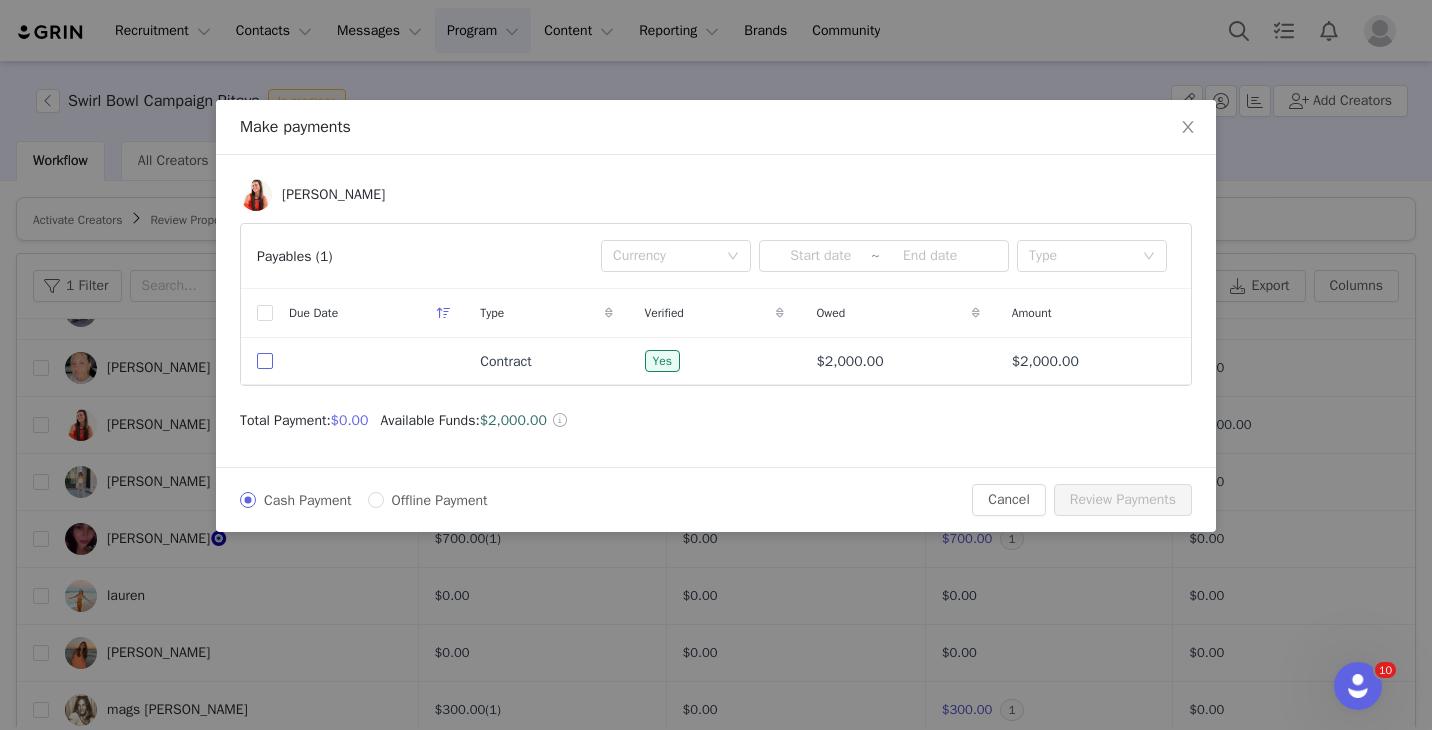 checkbox on "true" 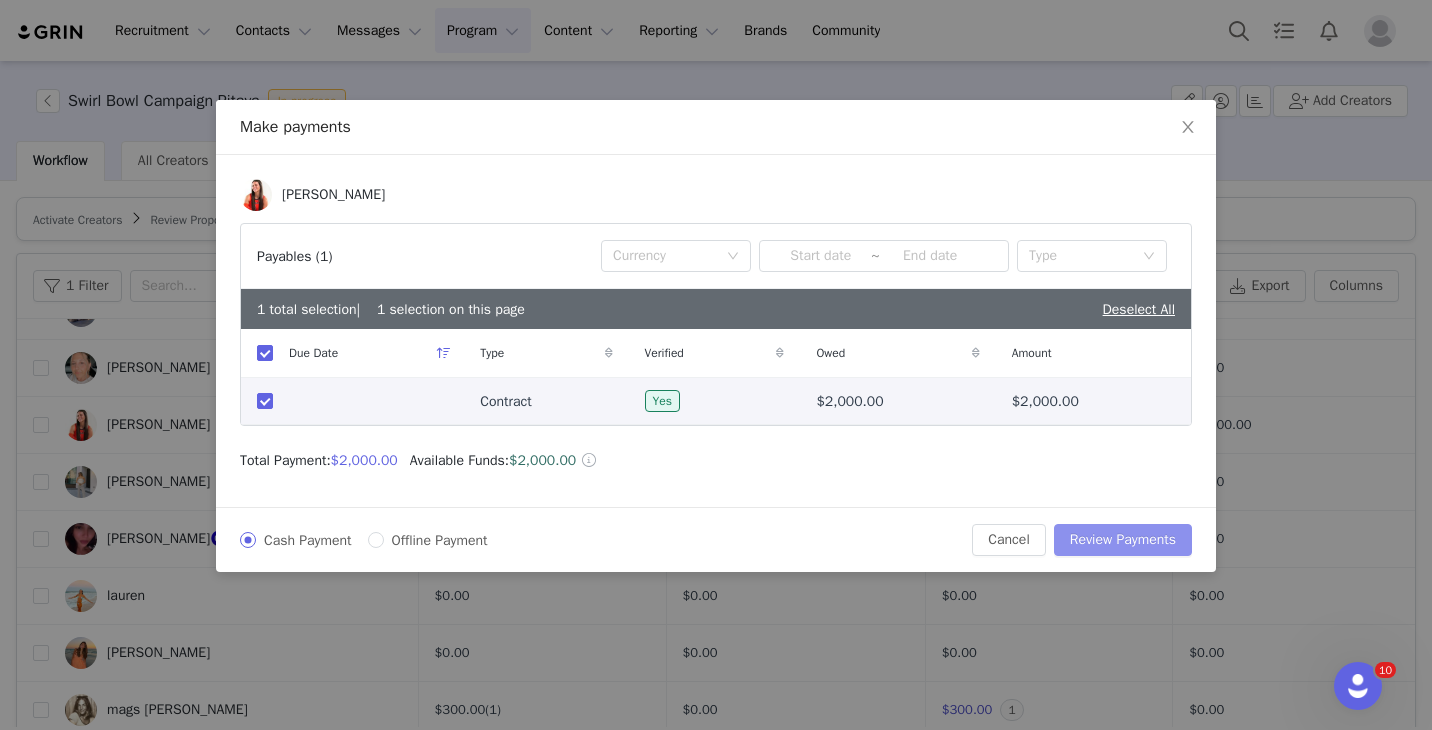 click on "Review Payments" at bounding box center [1123, 540] 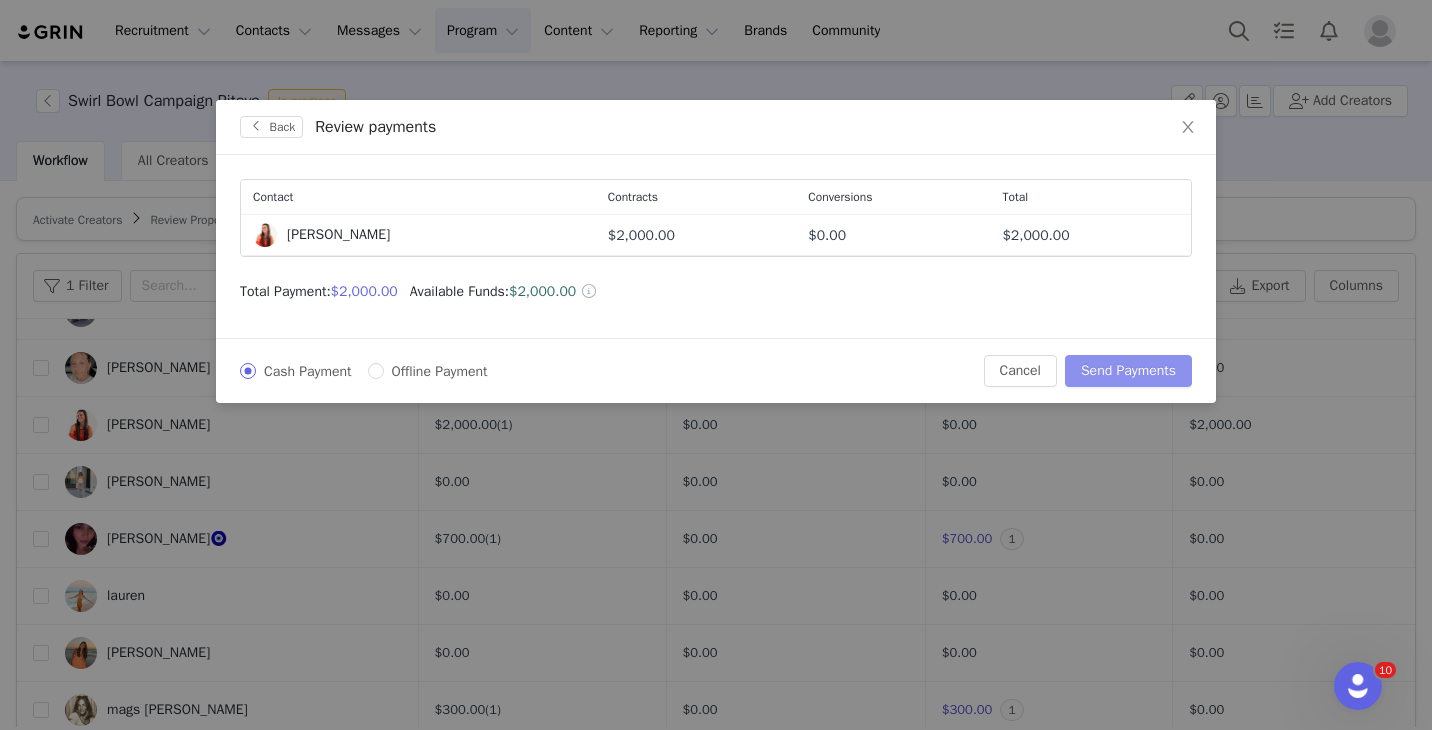 click on "Send Payments" at bounding box center (1128, 371) 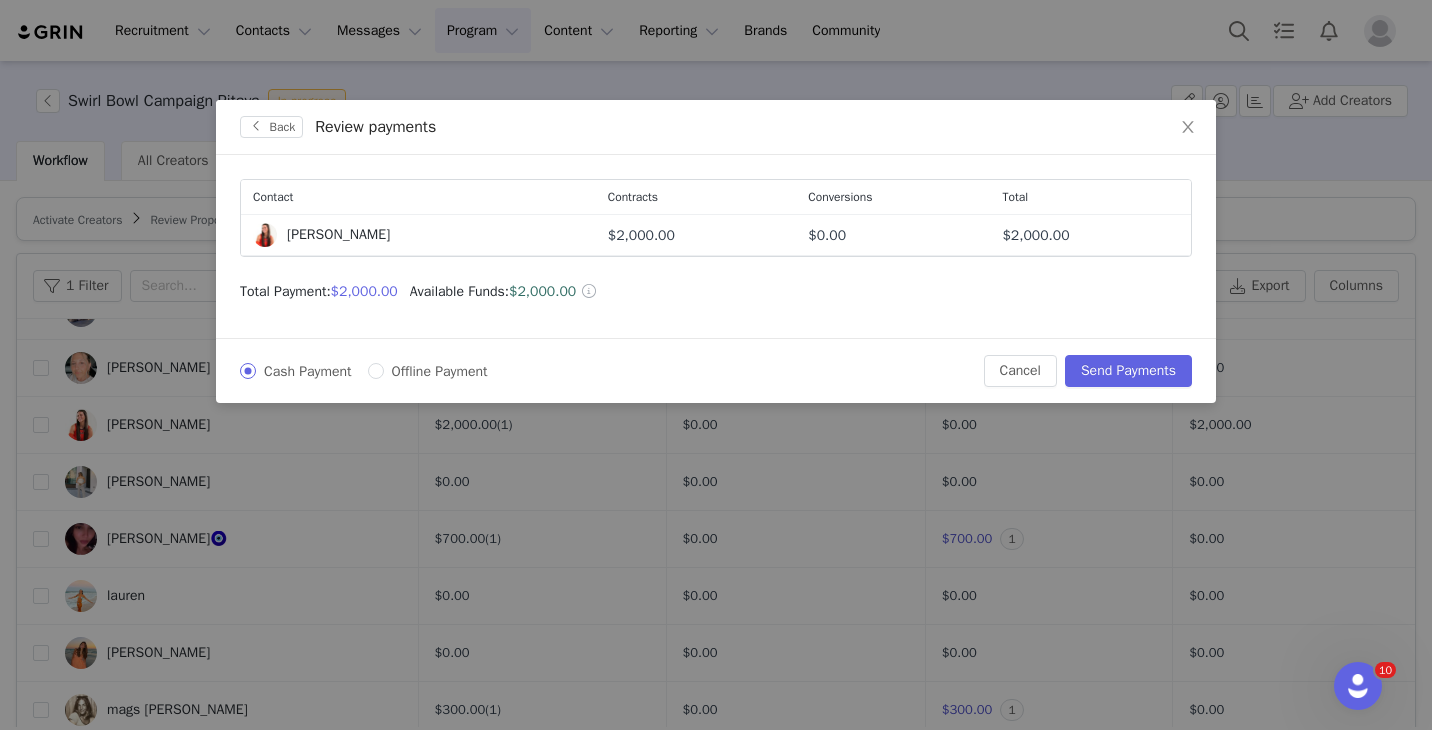 scroll, scrollTop: 0, scrollLeft: 0, axis: both 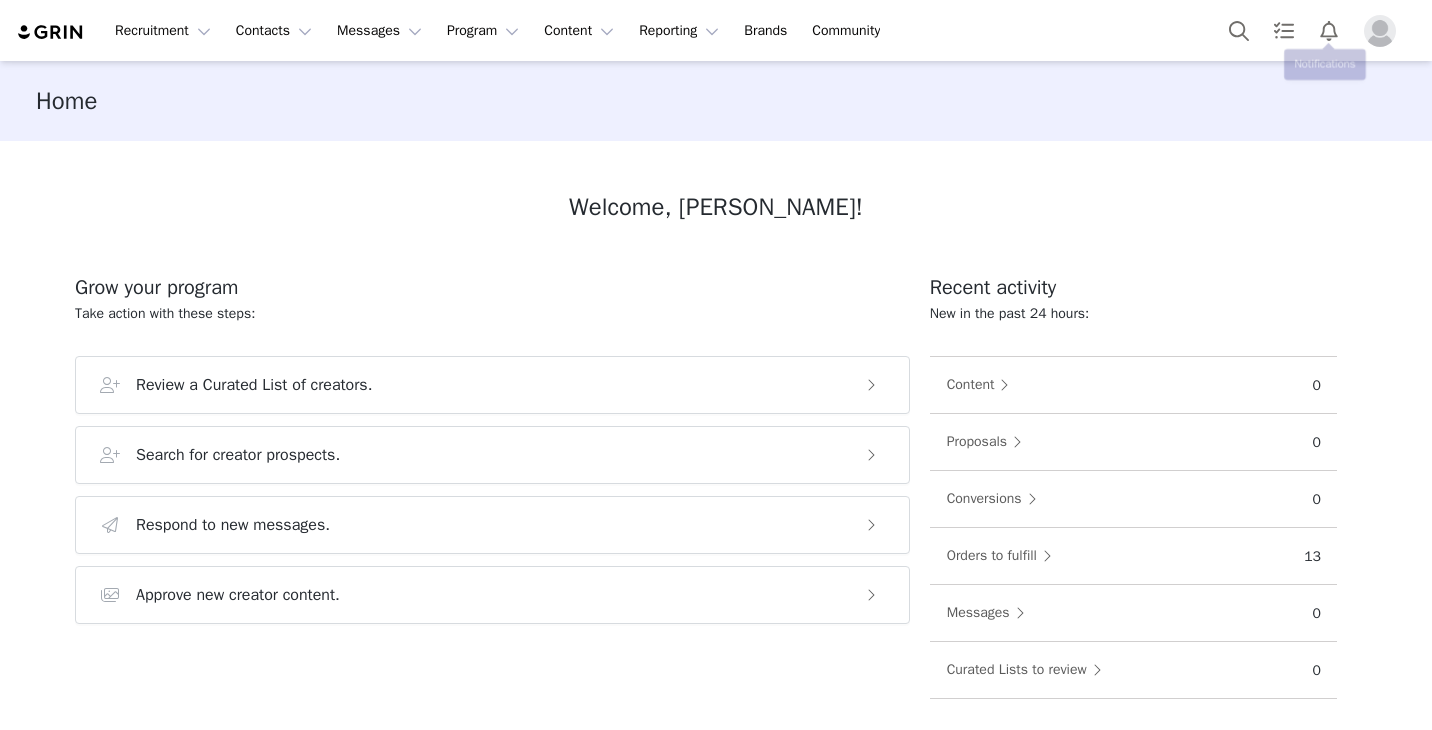click at bounding box center (1380, 31) 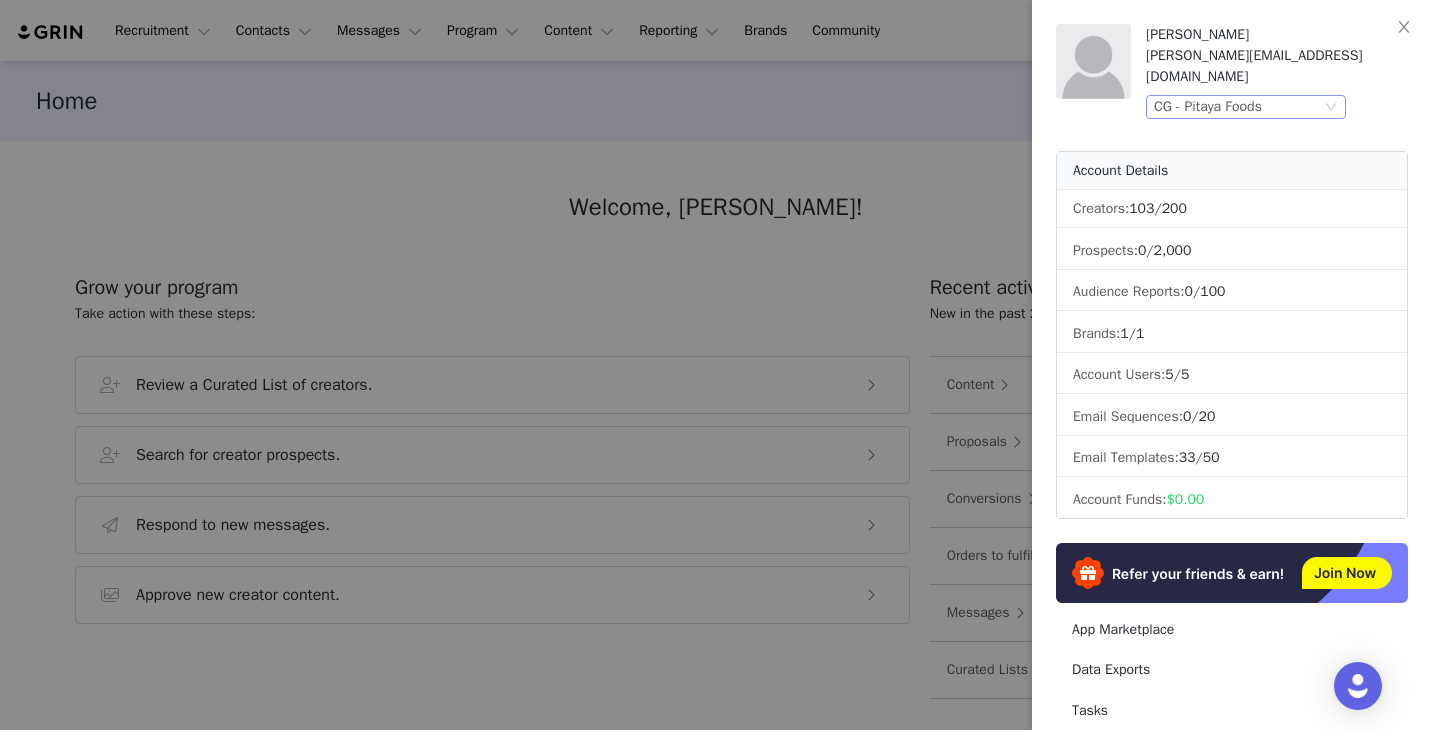 click on "CG - Pitaya Foods" at bounding box center (1208, 107) 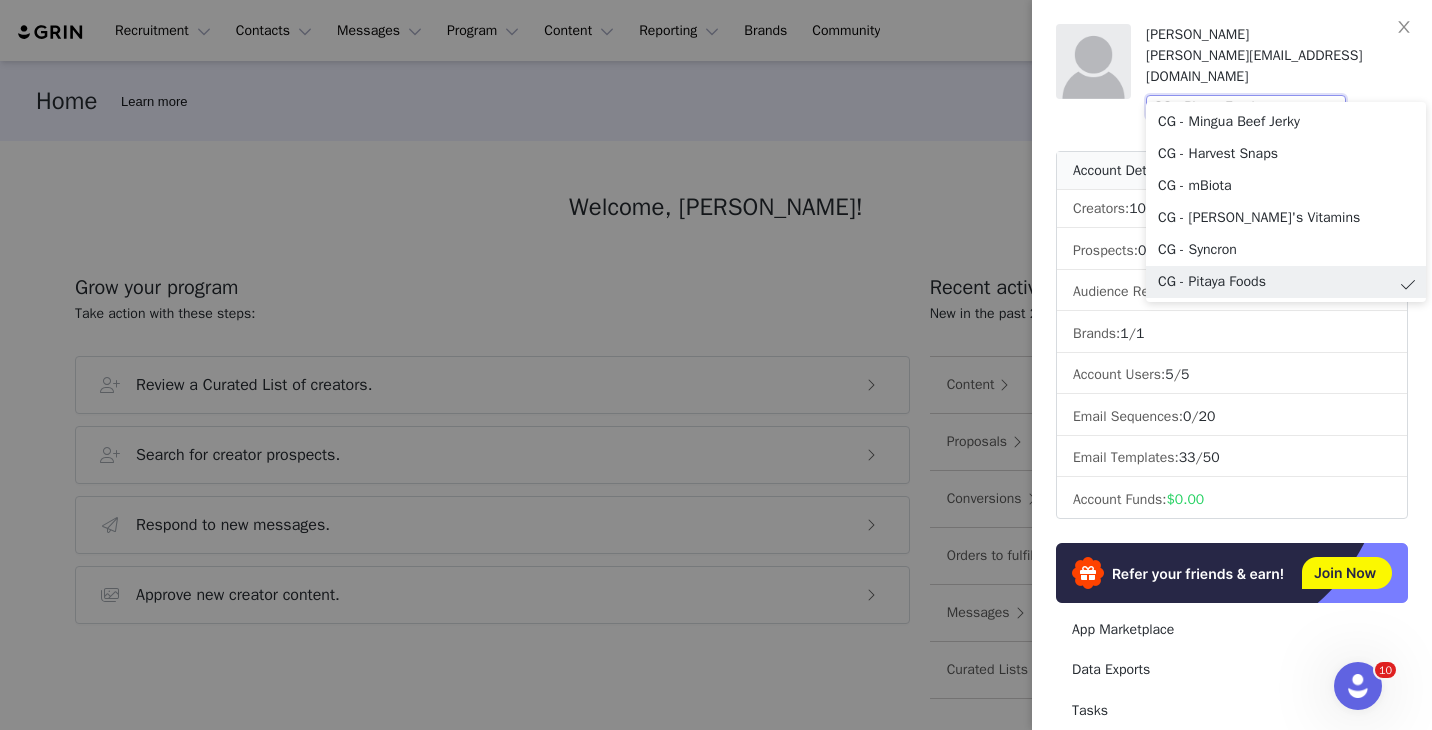 scroll, scrollTop: 0, scrollLeft: 0, axis: both 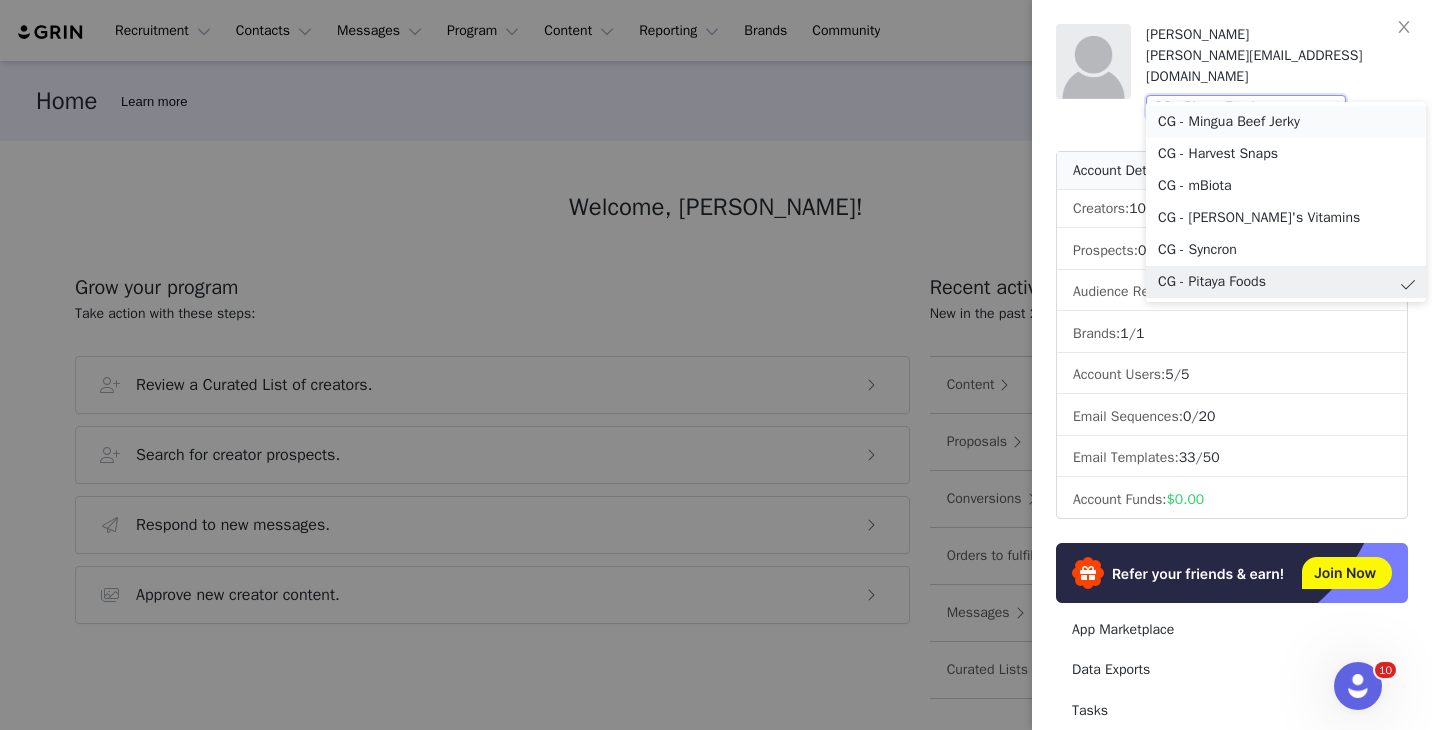 click on "CG - Mingua Beef Jerky" at bounding box center [1286, 122] 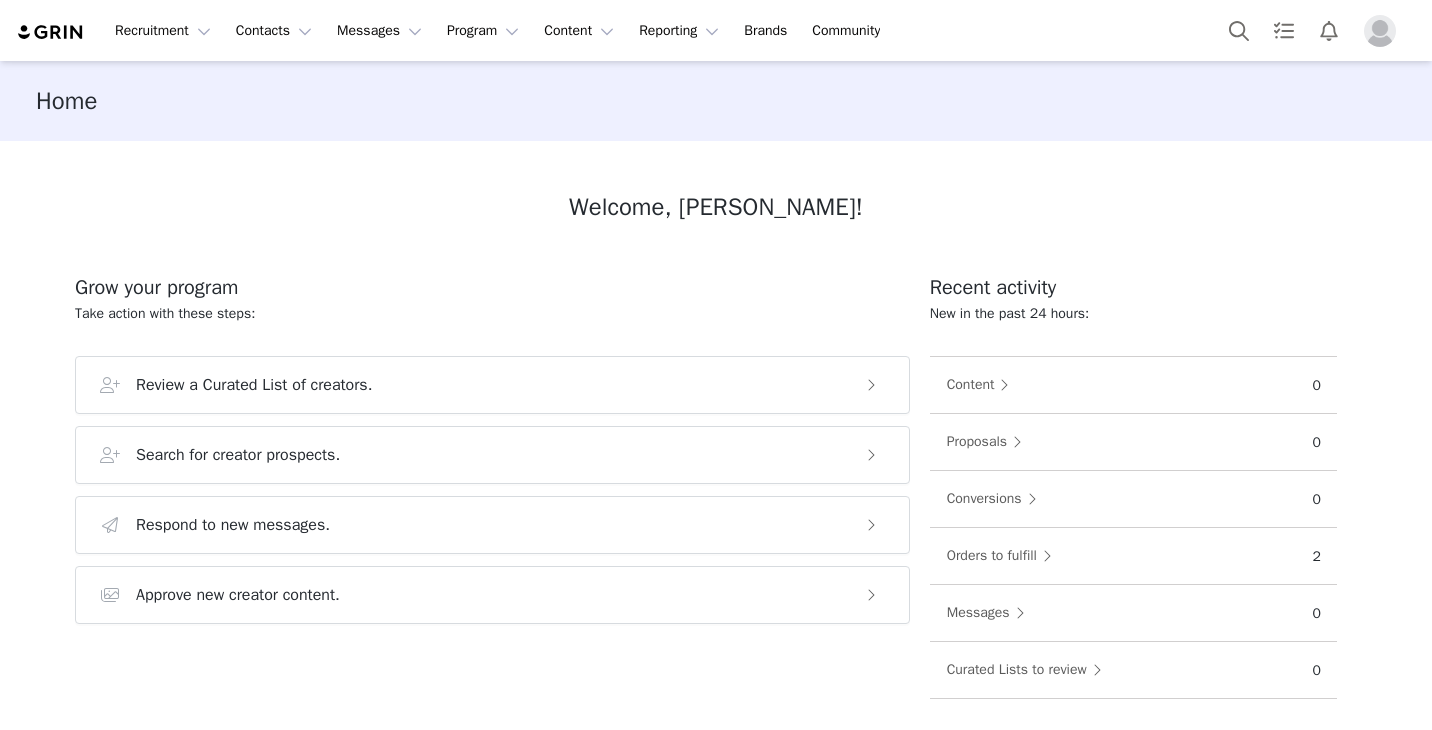 scroll, scrollTop: 0, scrollLeft: 0, axis: both 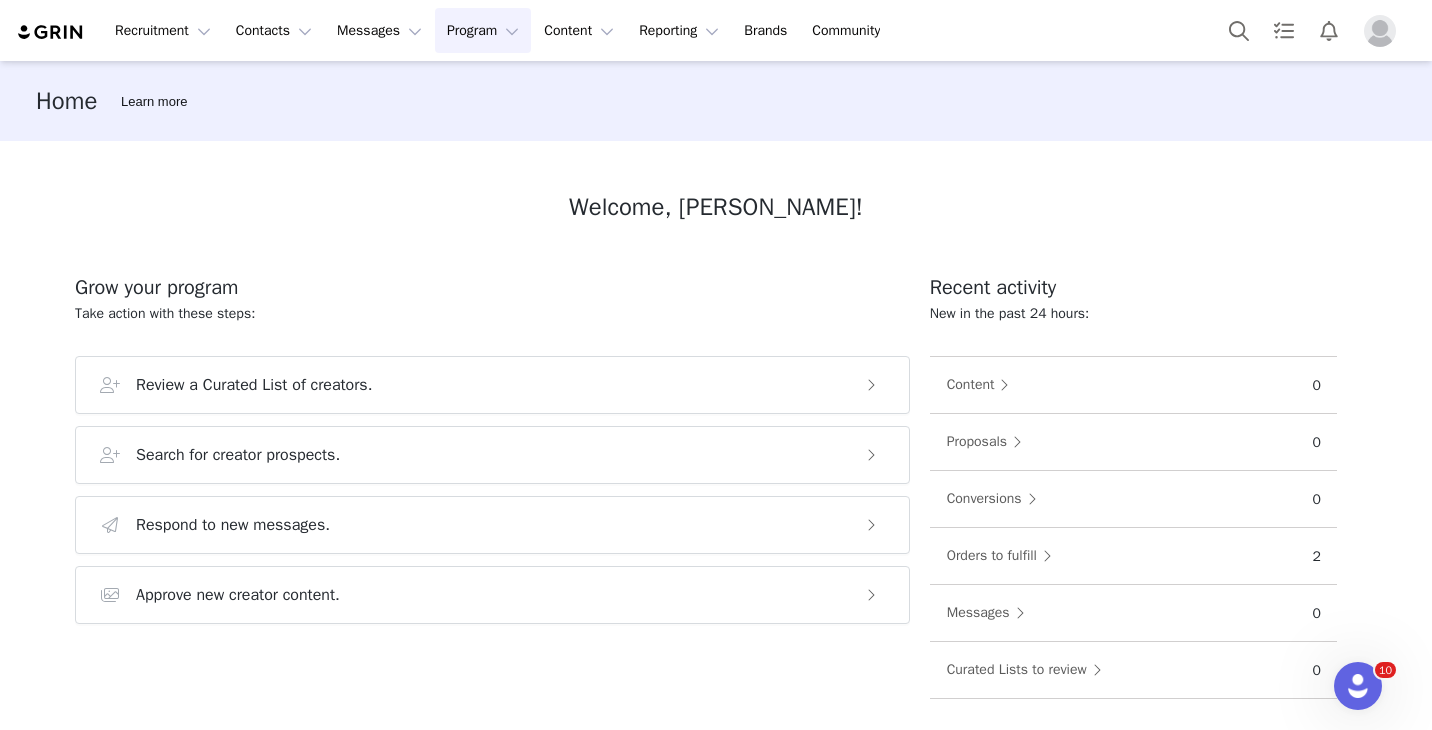 click on "Program Program" at bounding box center [483, 30] 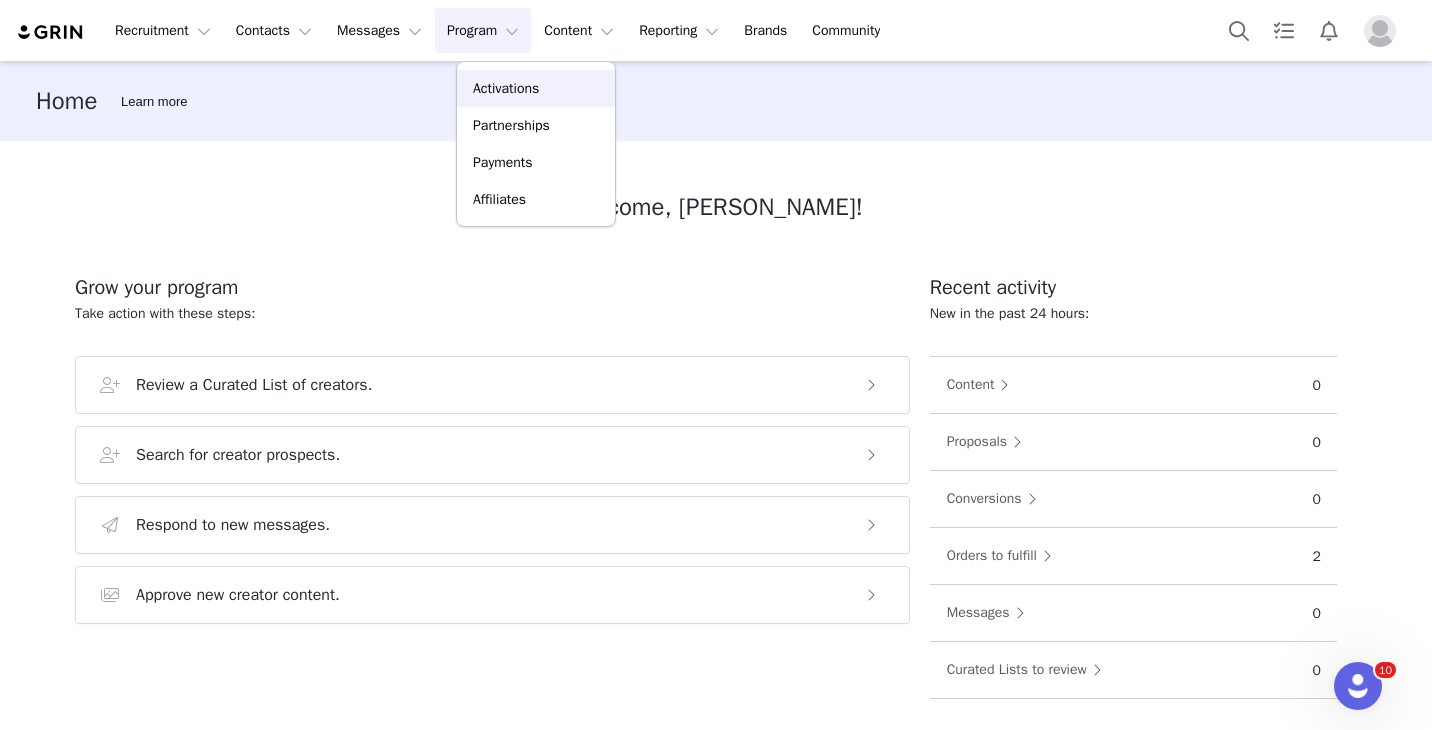 click on "Activations" at bounding box center [536, 88] 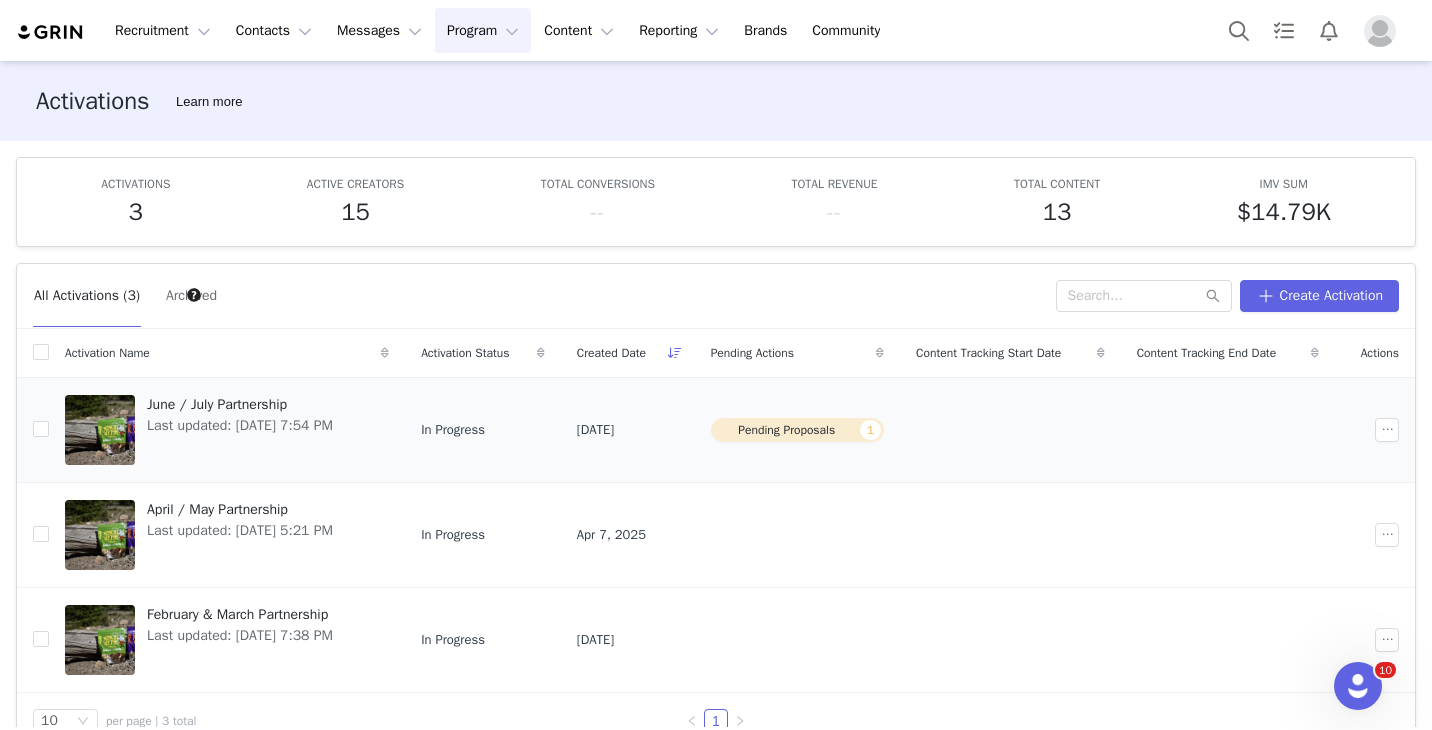 click on "Last updated: [DATE] 7:54 PM" at bounding box center [240, 425] 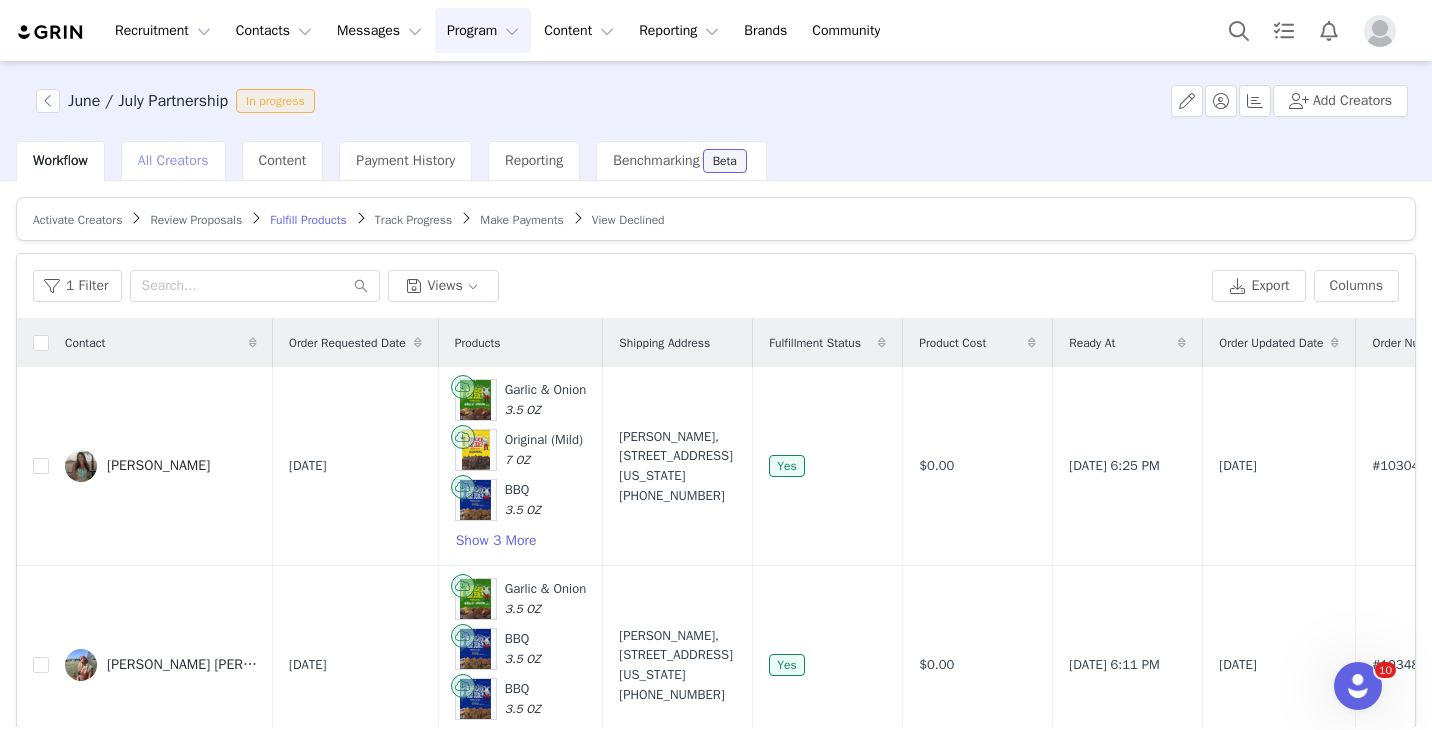 click on "All Creators" at bounding box center [173, 160] 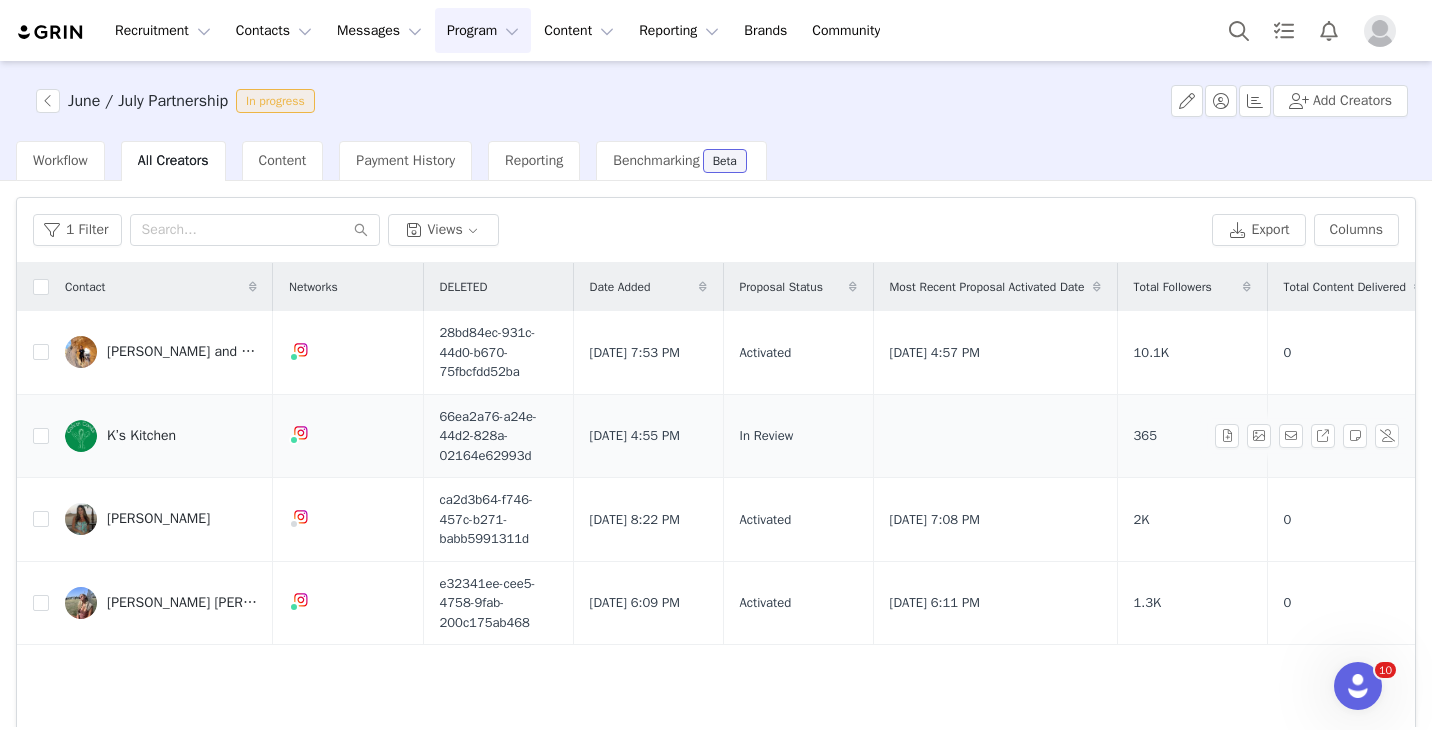 click on "K’s Kitchen" at bounding box center [141, 436] 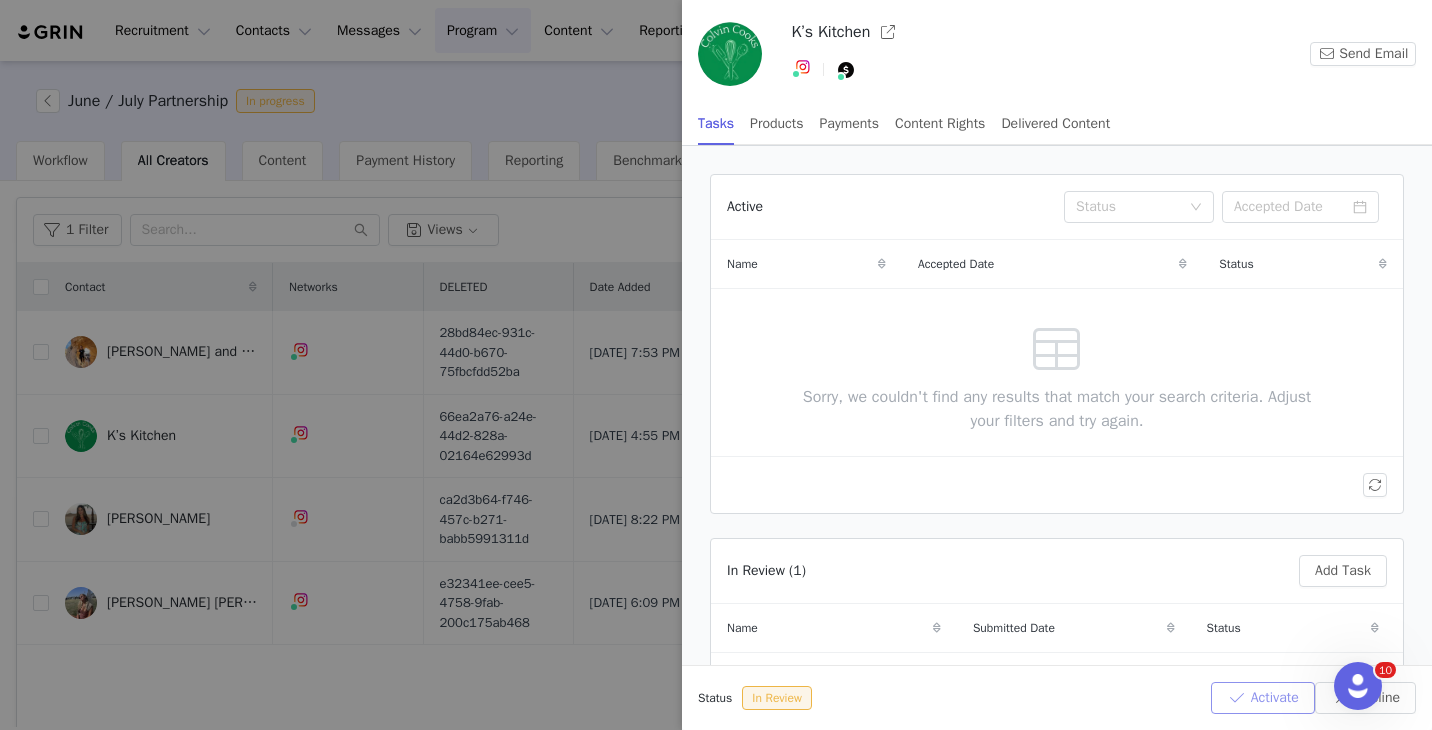 click on "Activate" at bounding box center [1263, 698] 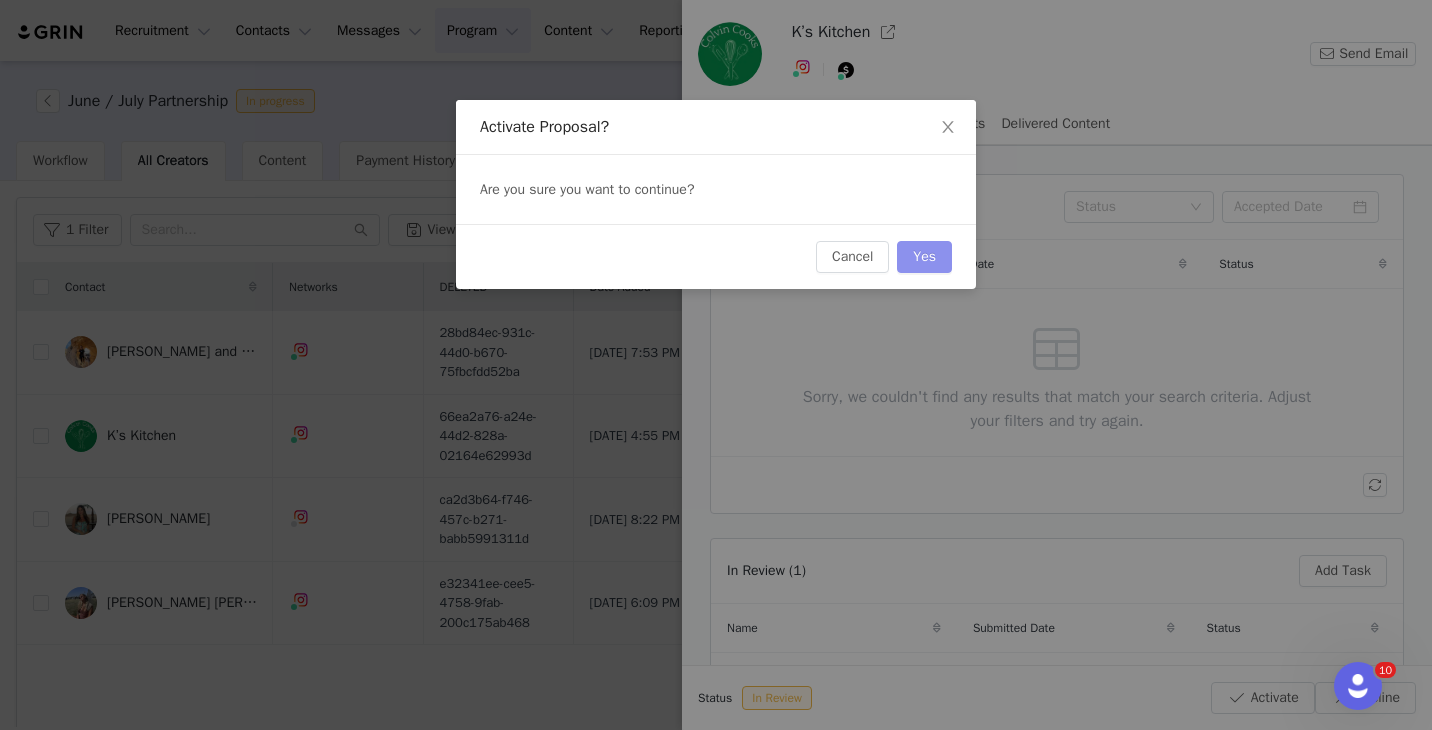 click on "Yes" at bounding box center [924, 257] 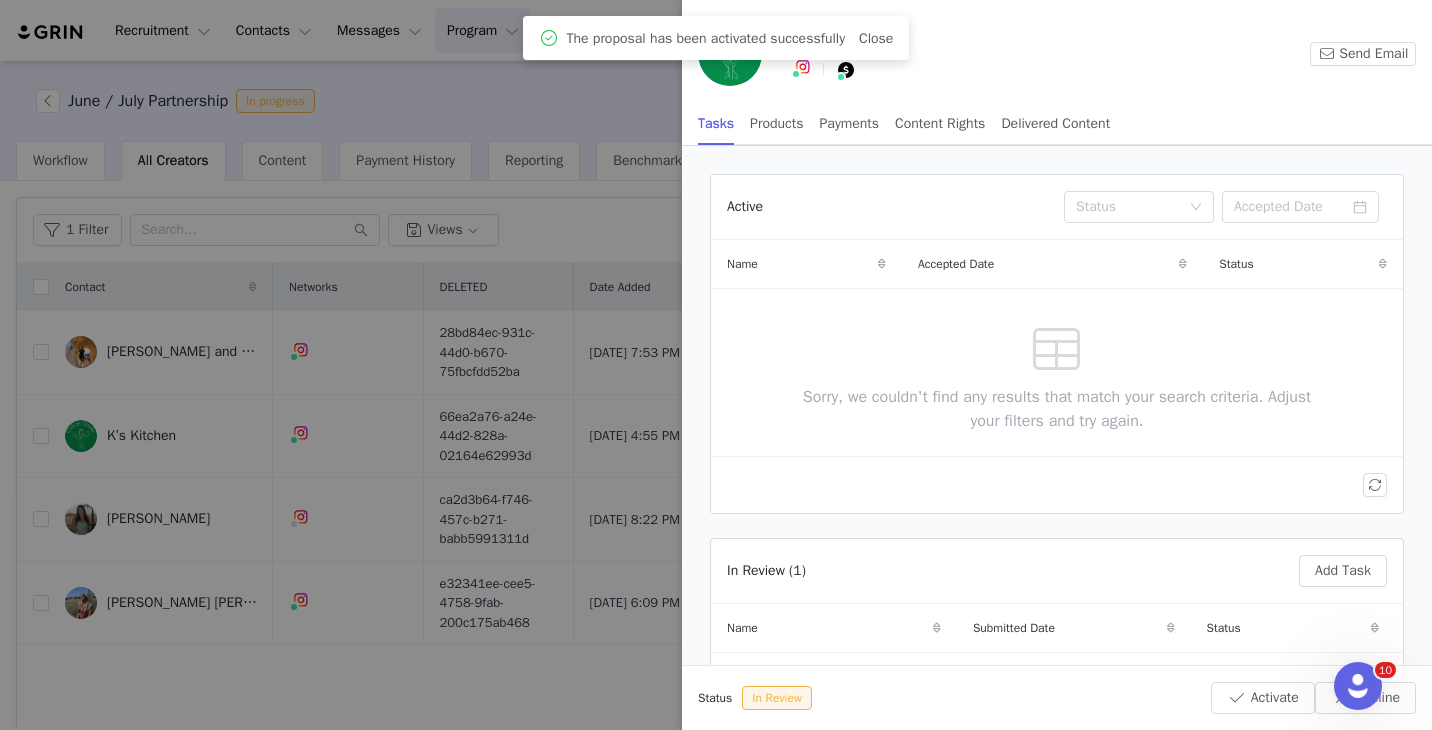 click at bounding box center [716, 365] 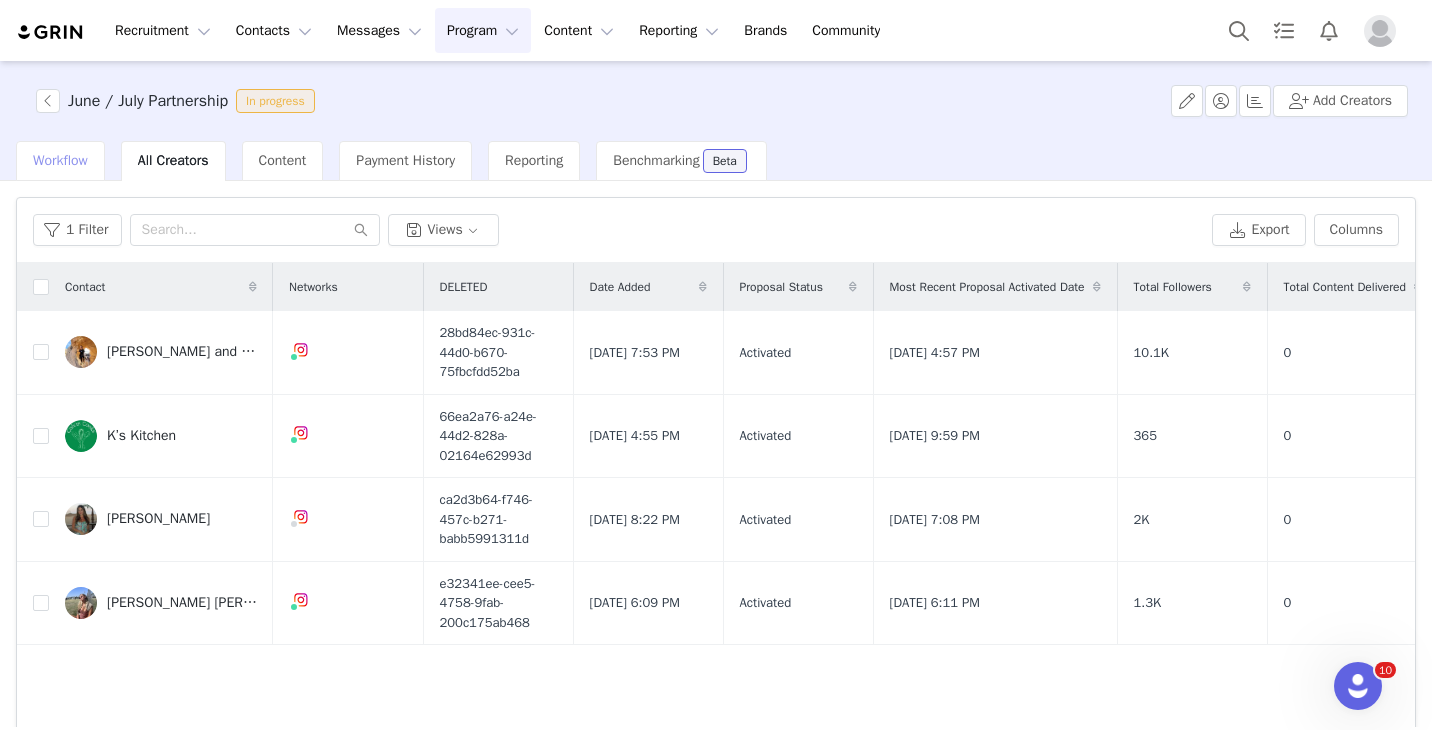 click on "Workflow" at bounding box center [60, 160] 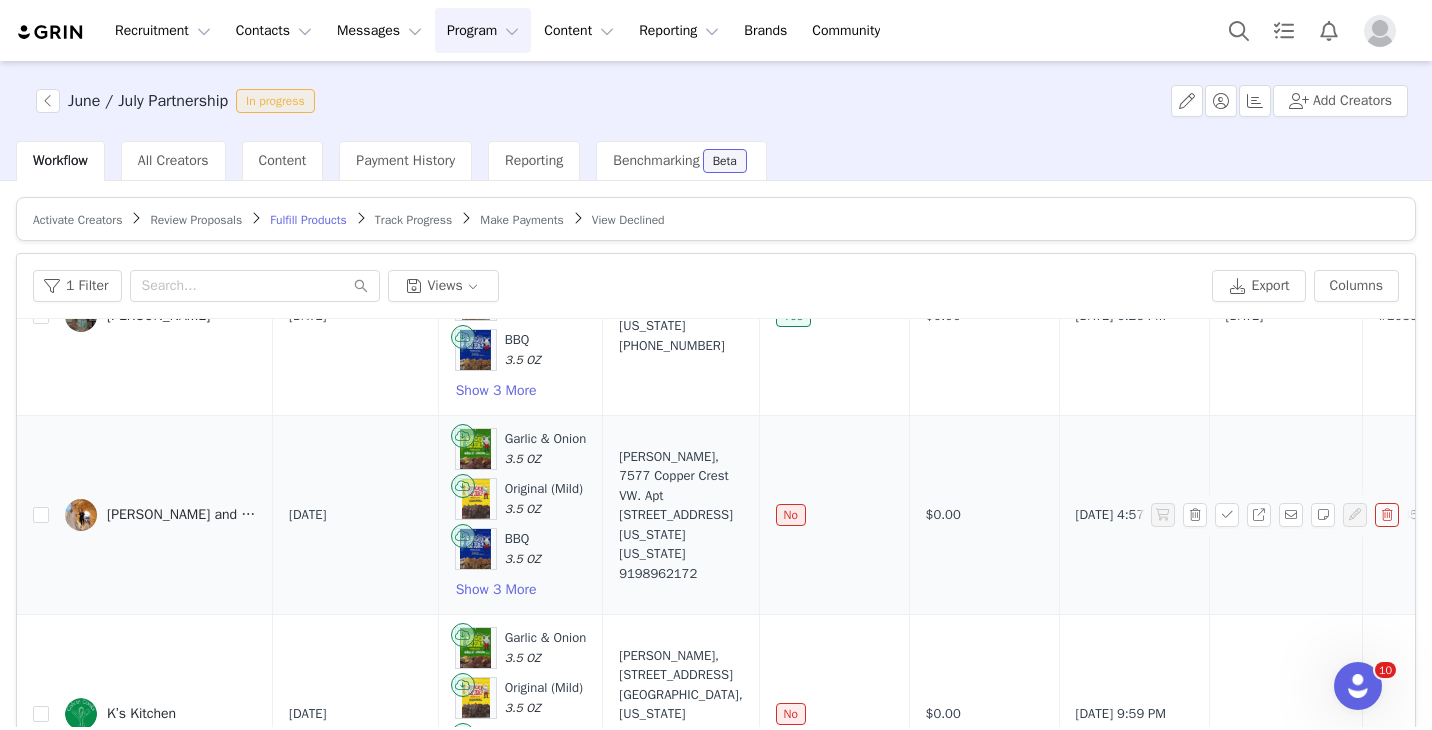 scroll, scrollTop: 566, scrollLeft: 0, axis: vertical 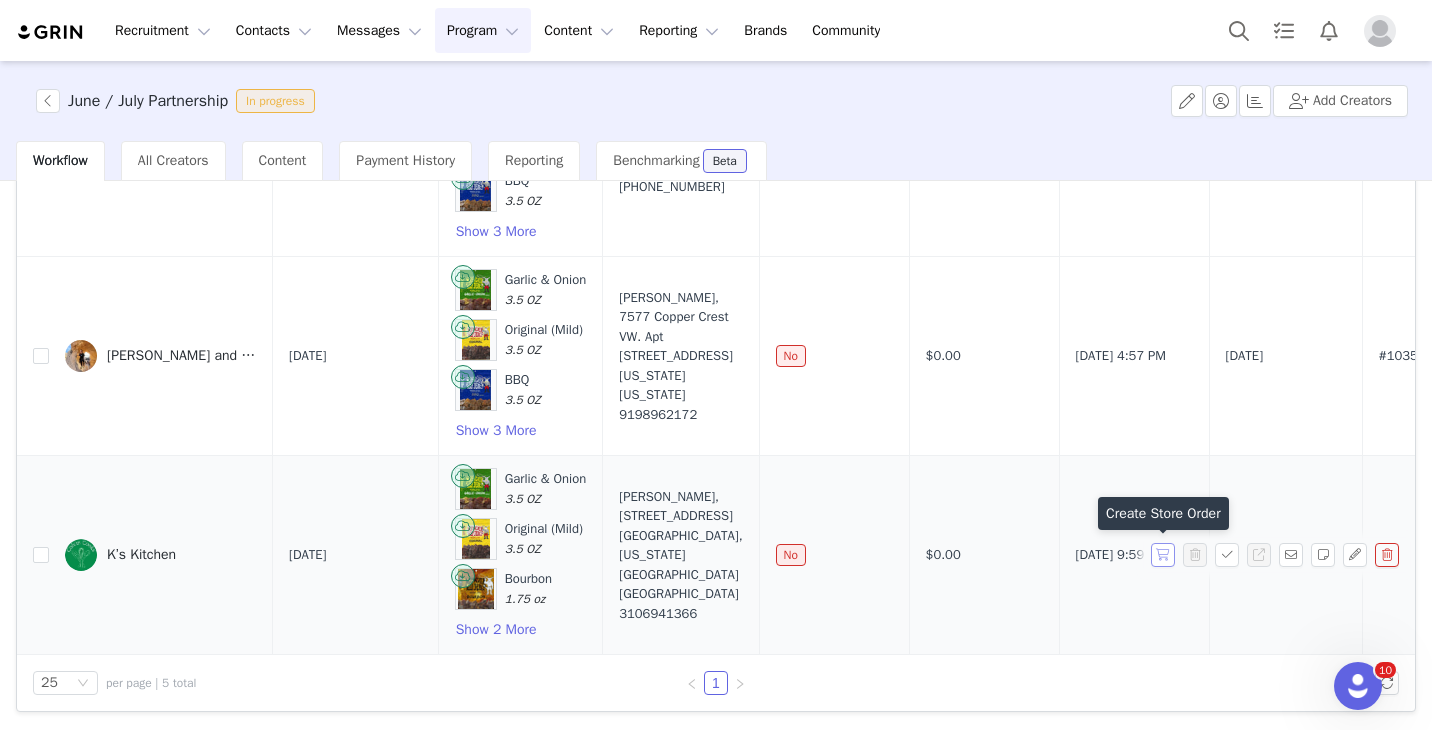 click at bounding box center [1163, 555] 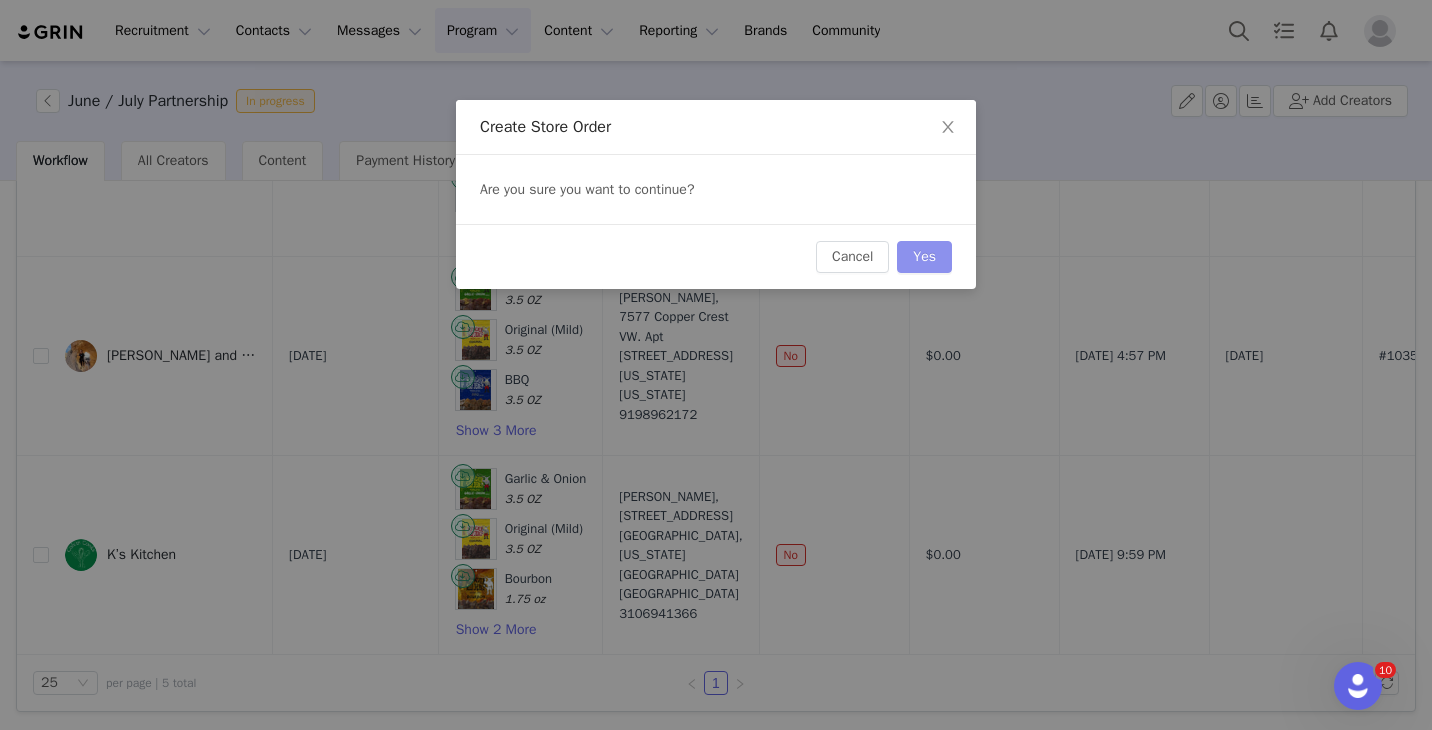 click on "Yes" at bounding box center (924, 257) 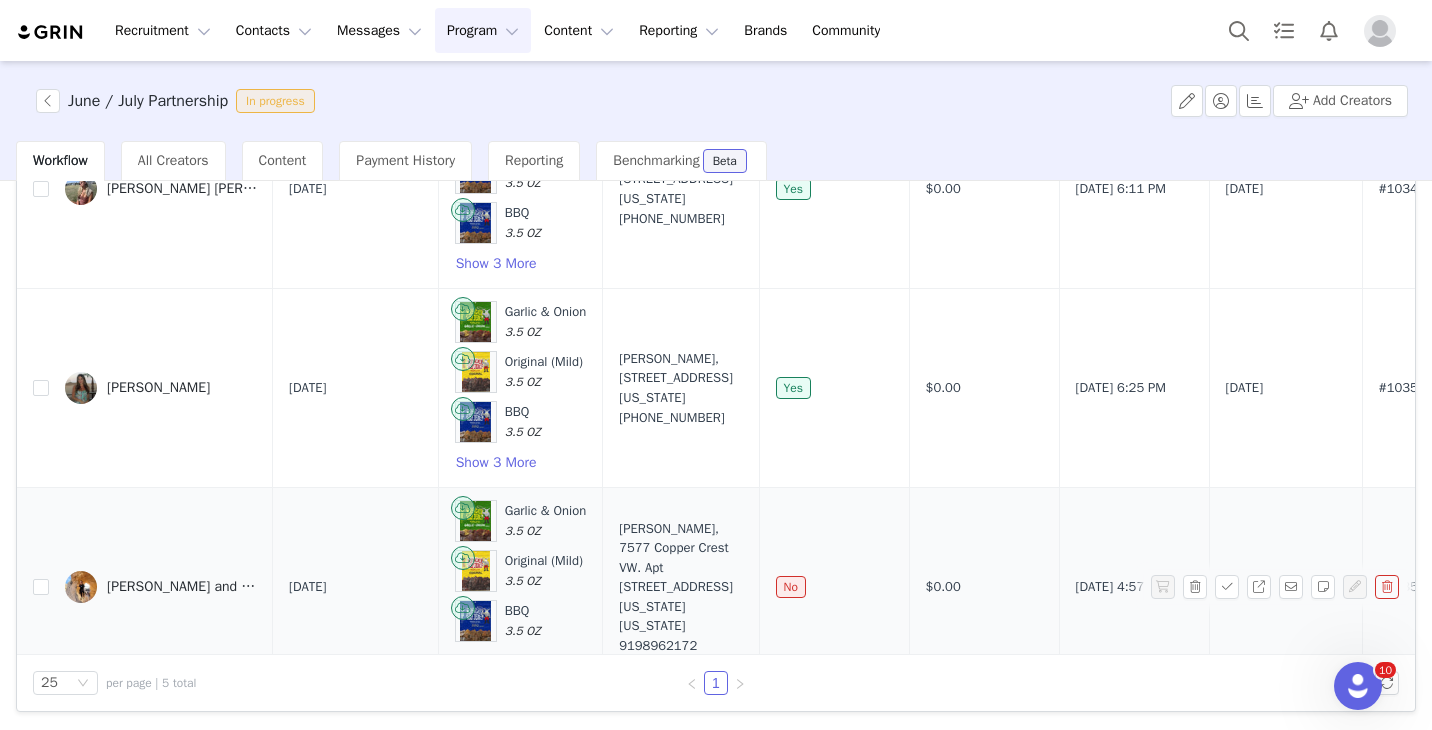 scroll, scrollTop: 0, scrollLeft: 0, axis: both 